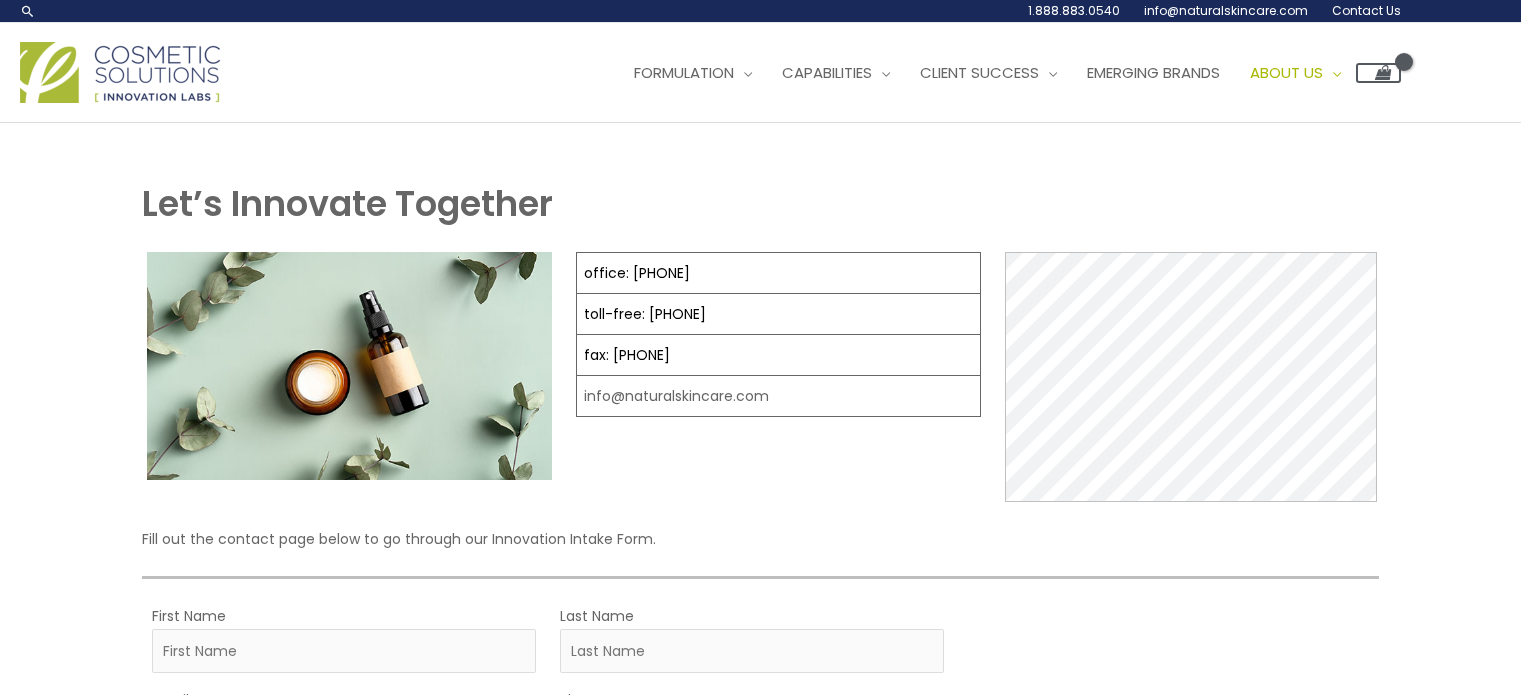 scroll, scrollTop: 0, scrollLeft: 0, axis: both 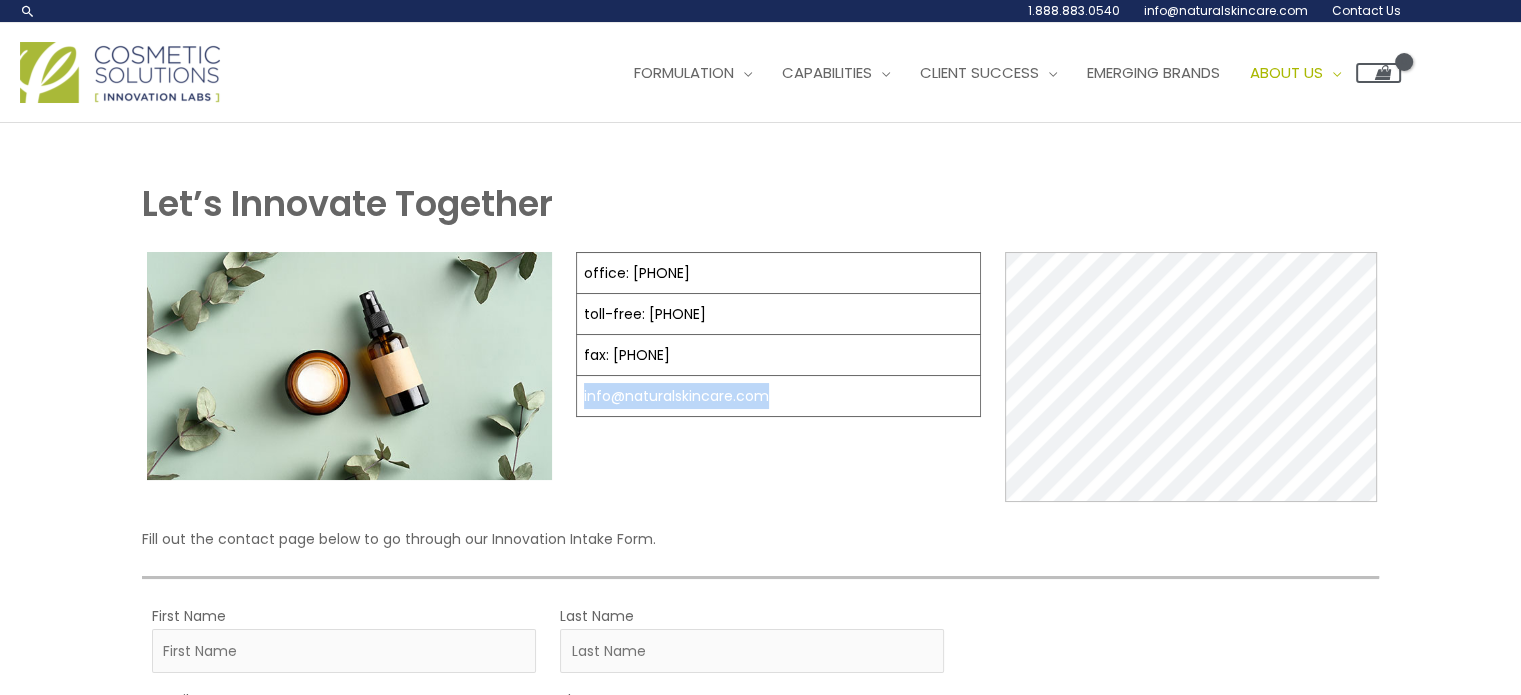 drag, startPoint x: 776, startPoint y: 395, endPoint x: 578, endPoint y: 396, distance: 198.00252 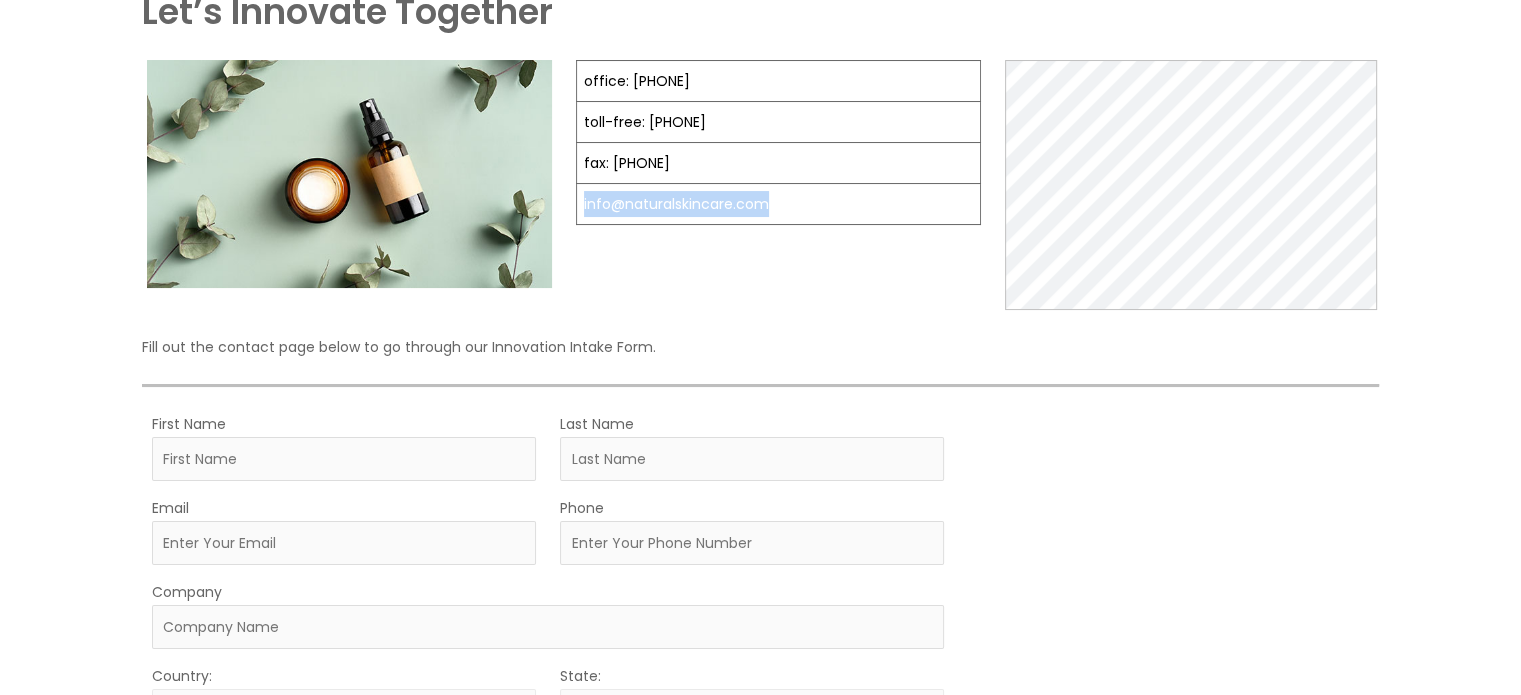 scroll, scrollTop: 200, scrollLeft: 0, axis: vertical 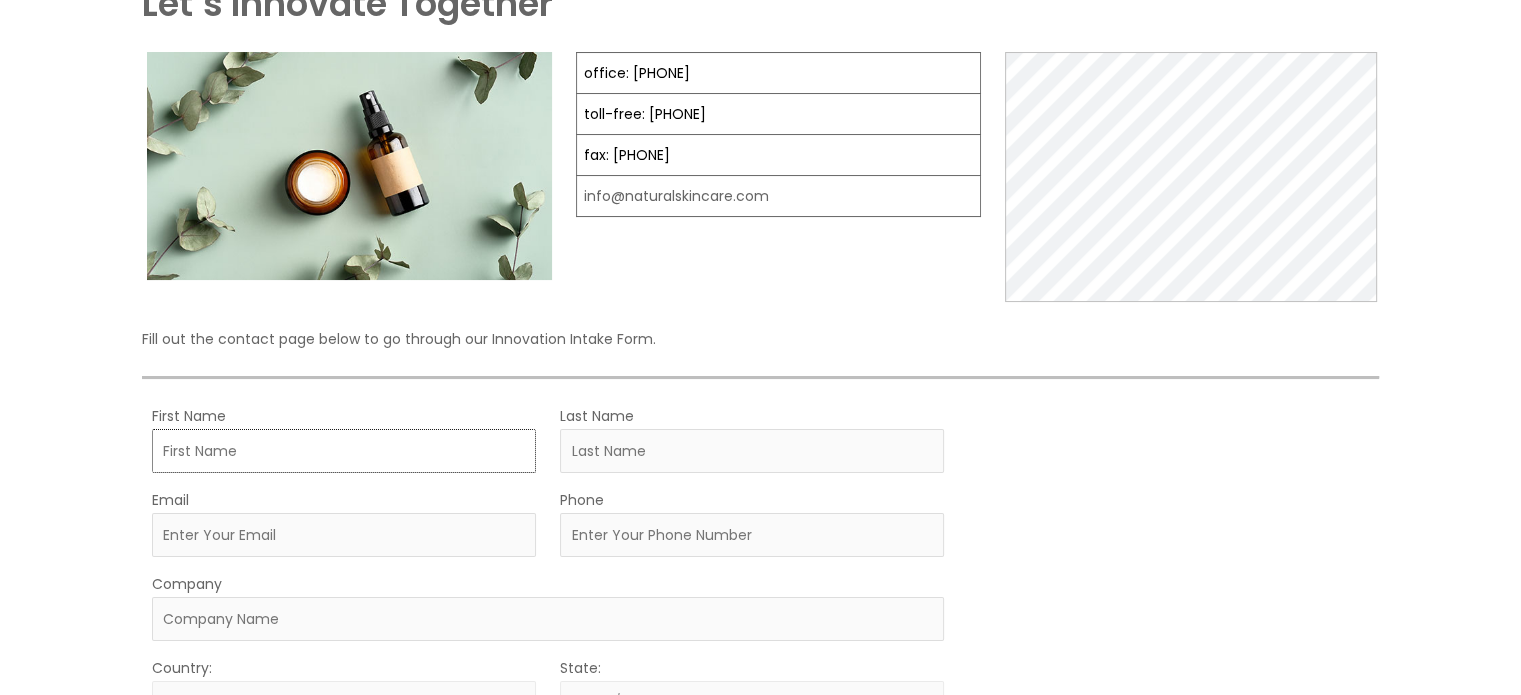 drag, startPoint x: 308, startPoint y: 461, endPoint x: 313, endPoint y: 452, distance: 10.29563 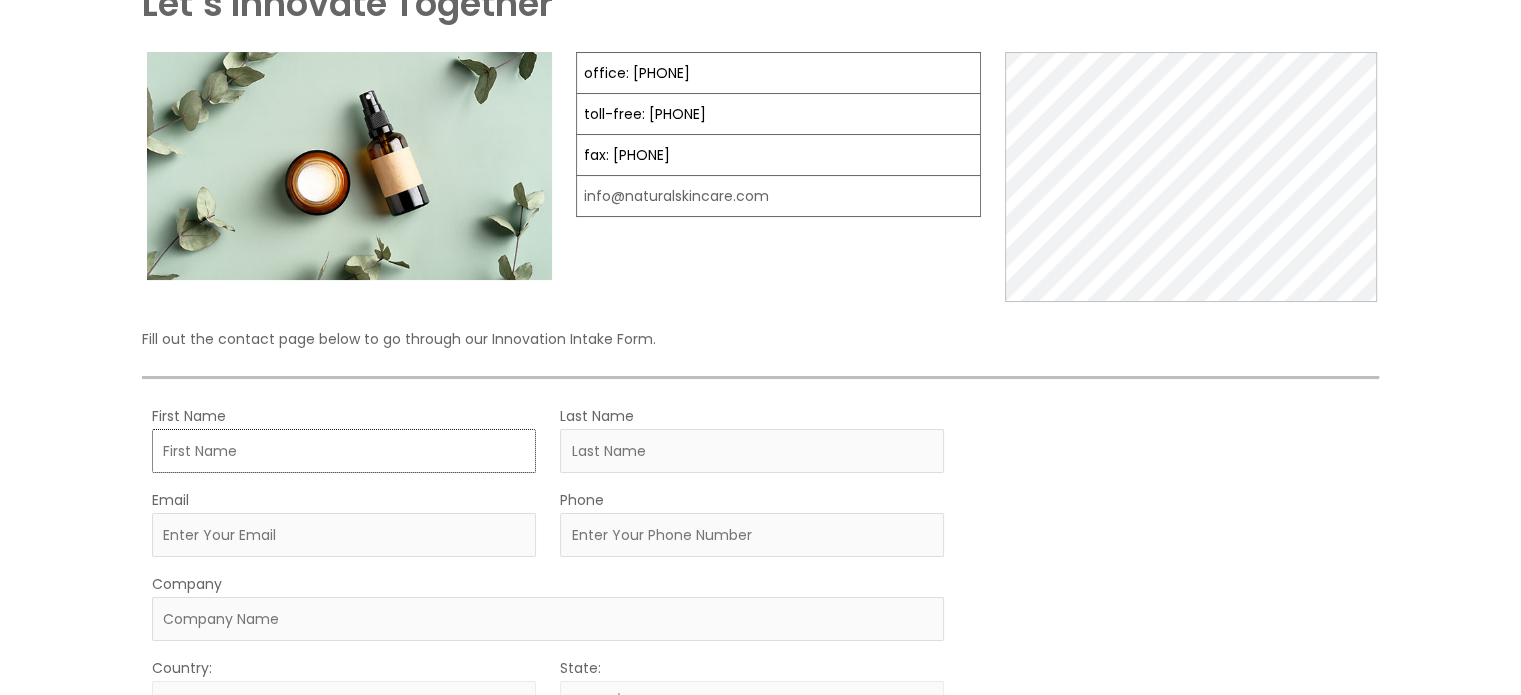 click on "First Name" at bounding box center [344, 451] 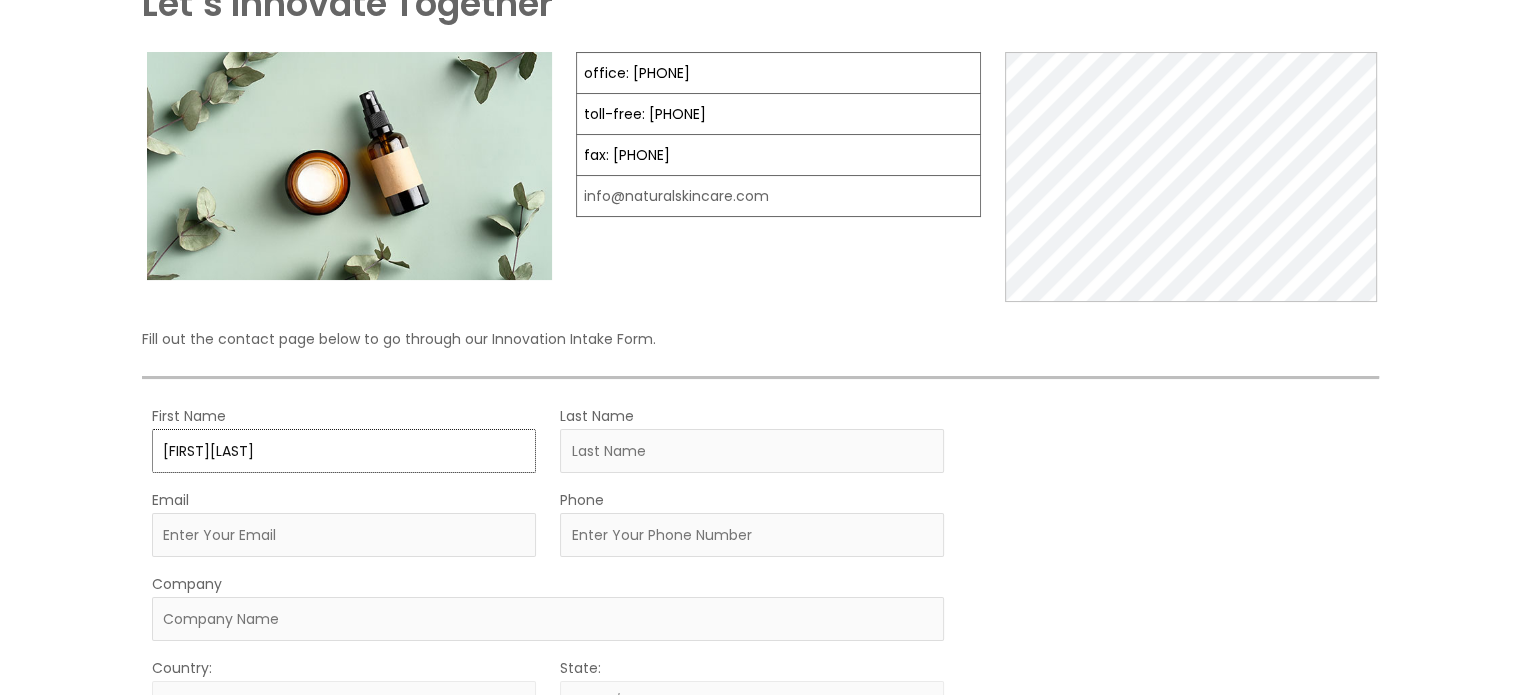 drag, startPoint x: 240, startPoint y: 440, endPoint x: 189, endPoint y: 447, distance: 51.47815 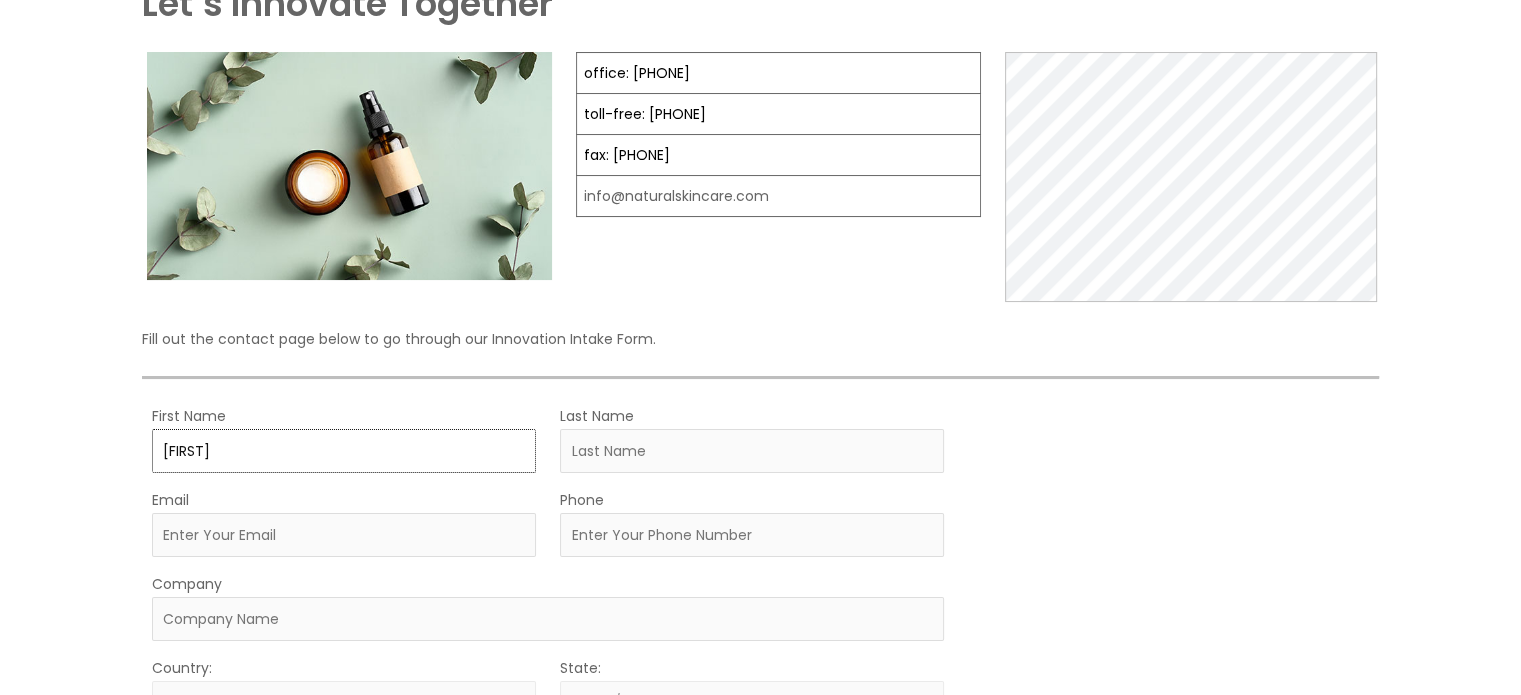 type on "[FIRST]" 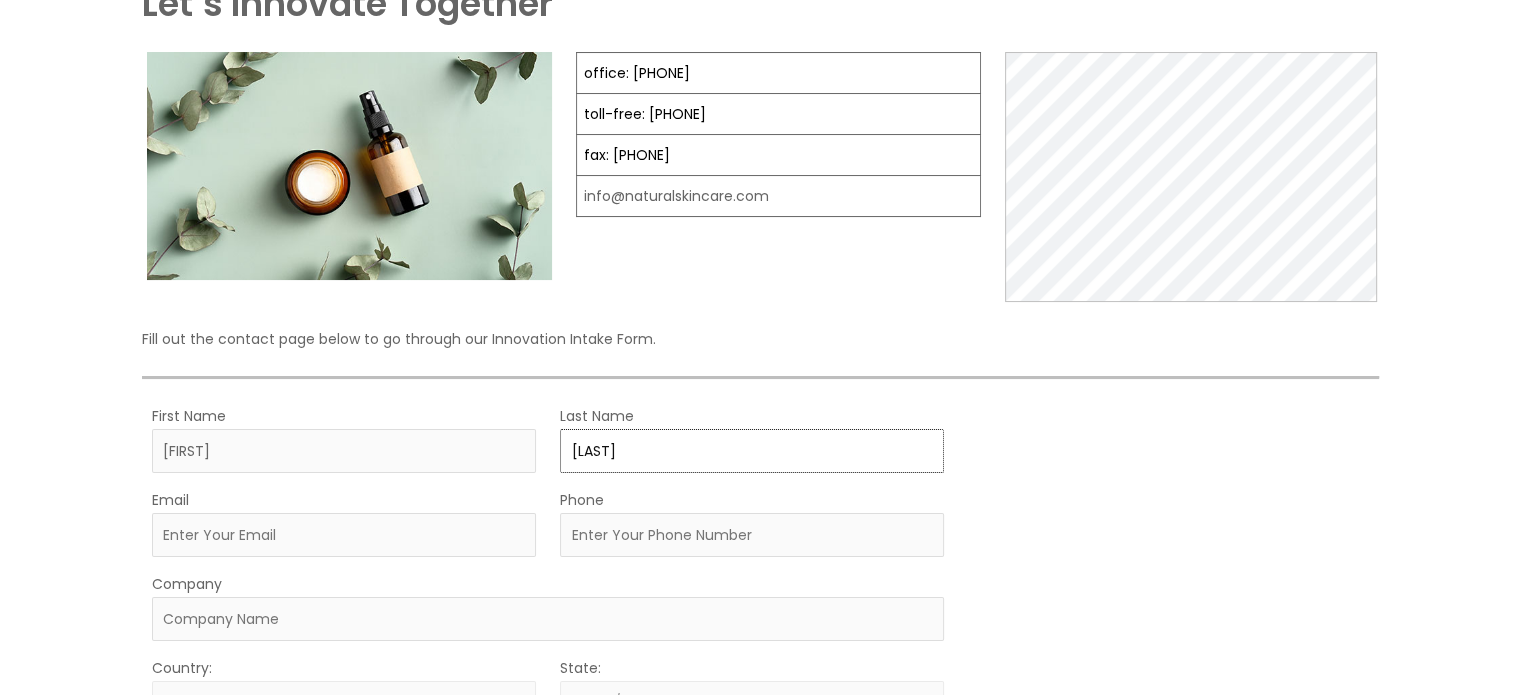 type on "[LAST]" 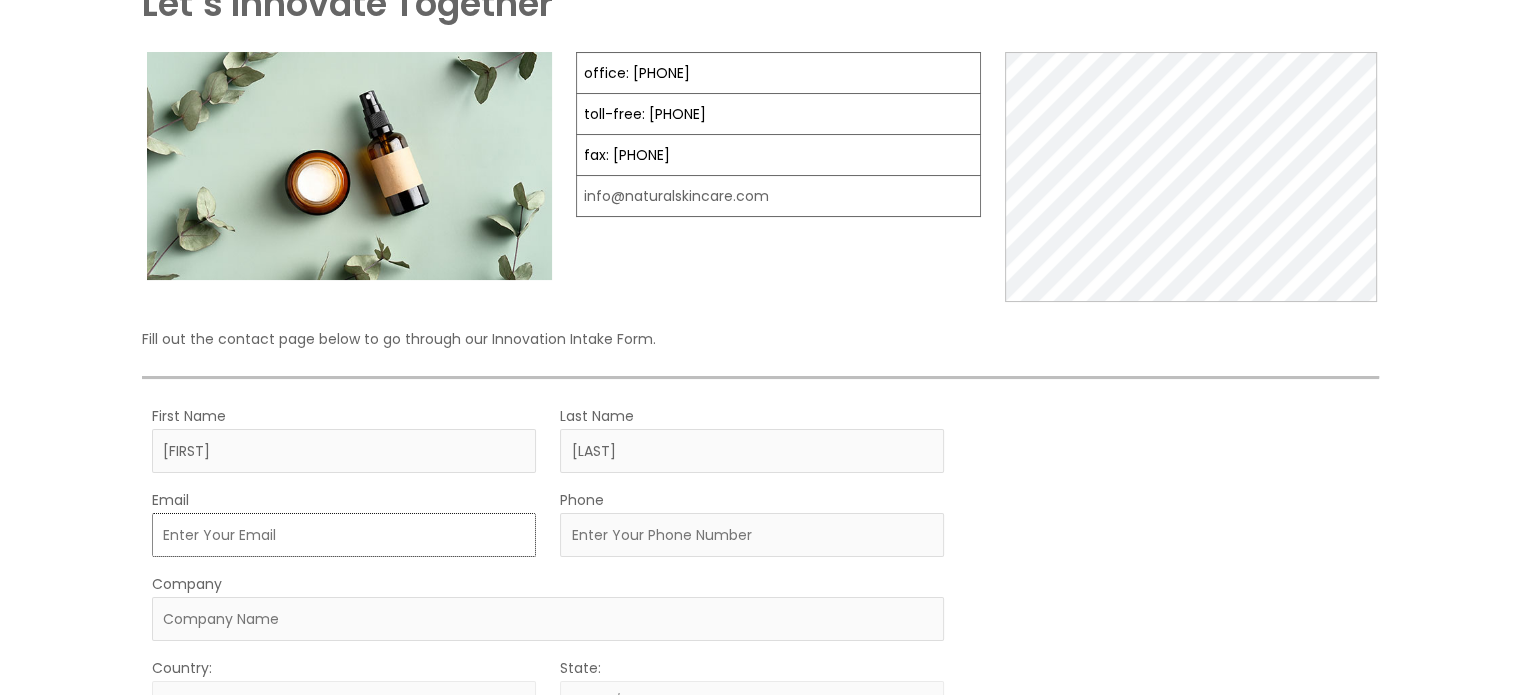 click on "Email" at bounding box center [344, 535] 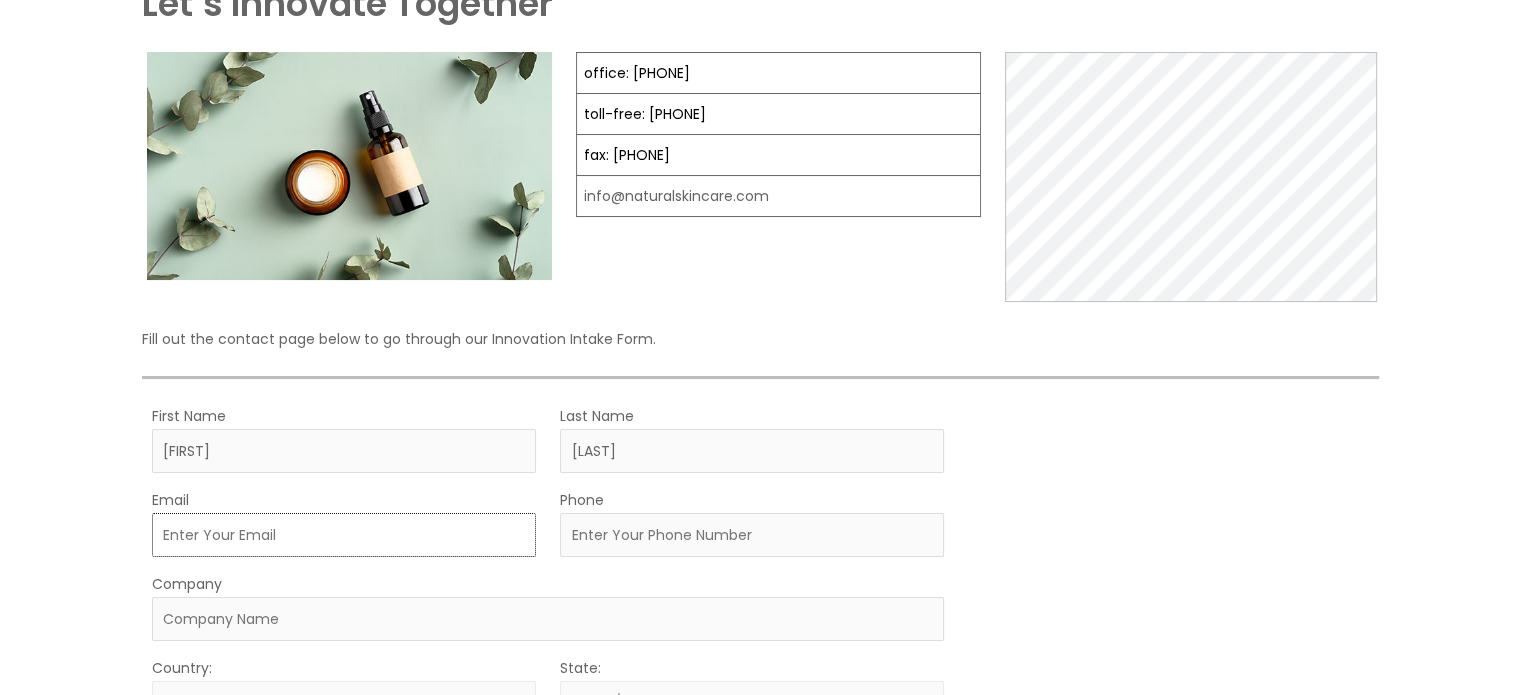 type on "[EMAIL]" 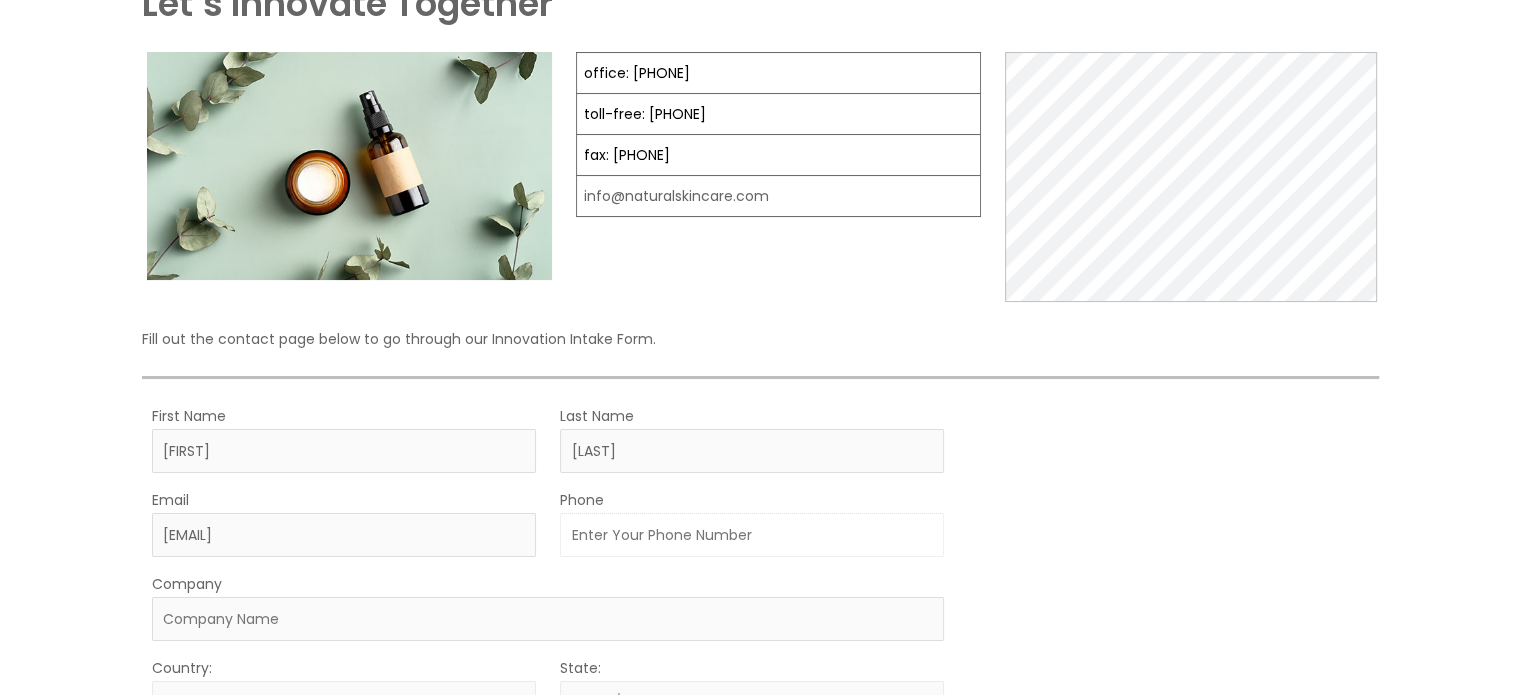 click on "Phone" at bounding box center [752, 535] 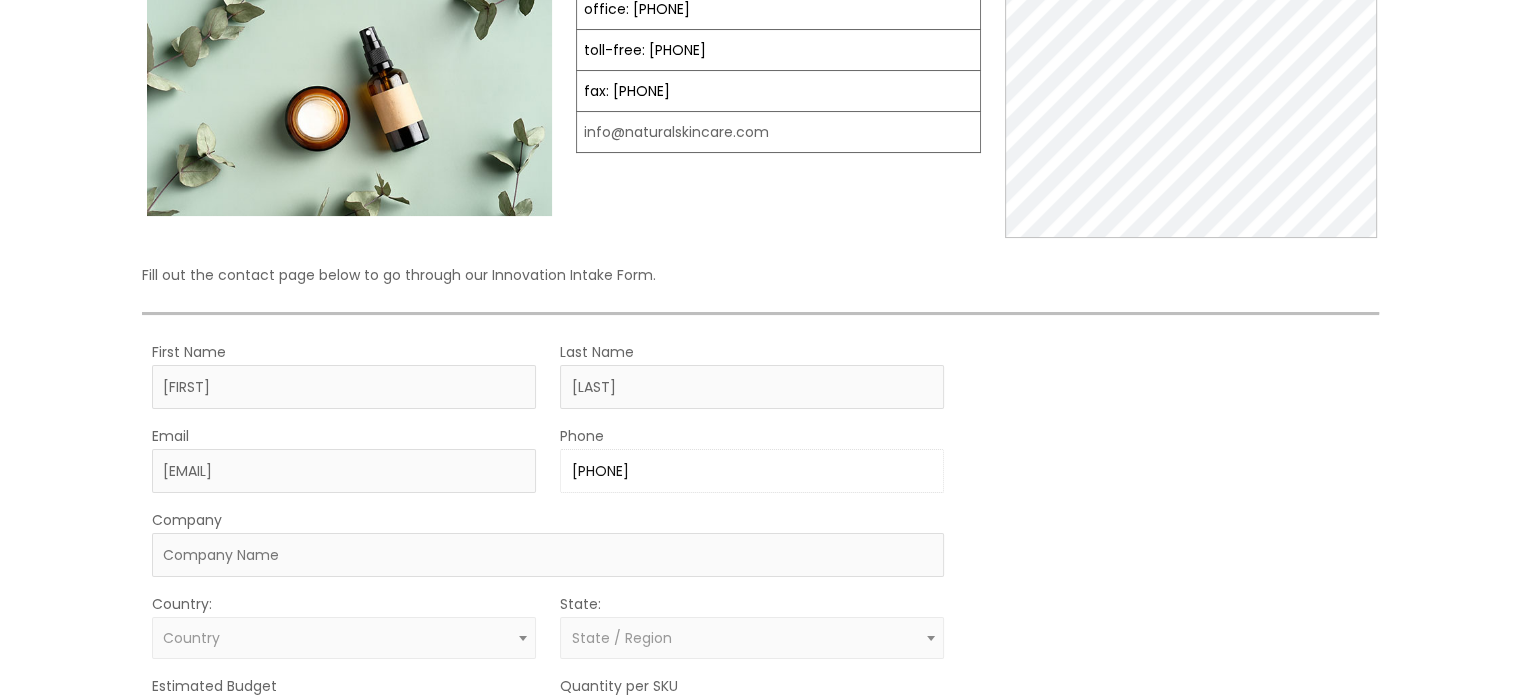 scroll, scrollTop: 300, scrollLeft: 0, axis: vertical 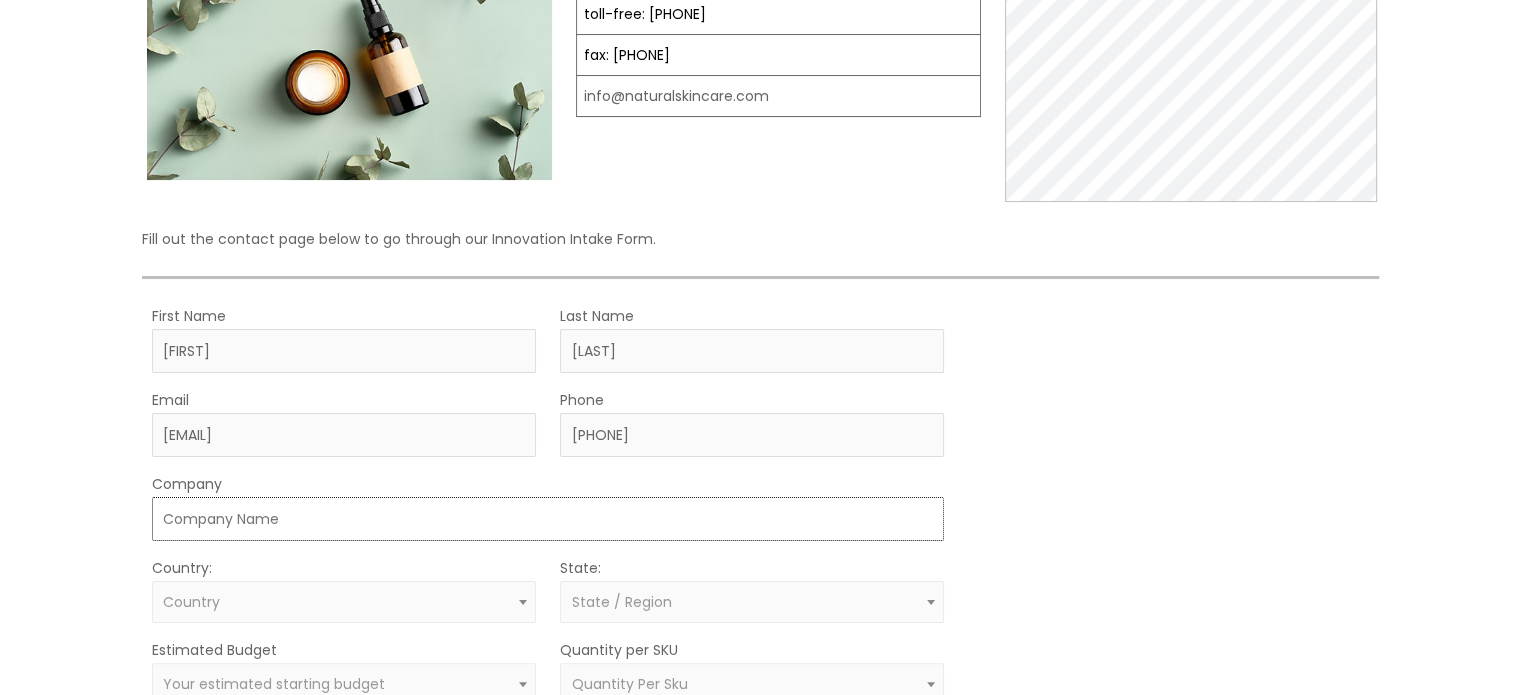 click on "Company" at bounding box center [548, 519] 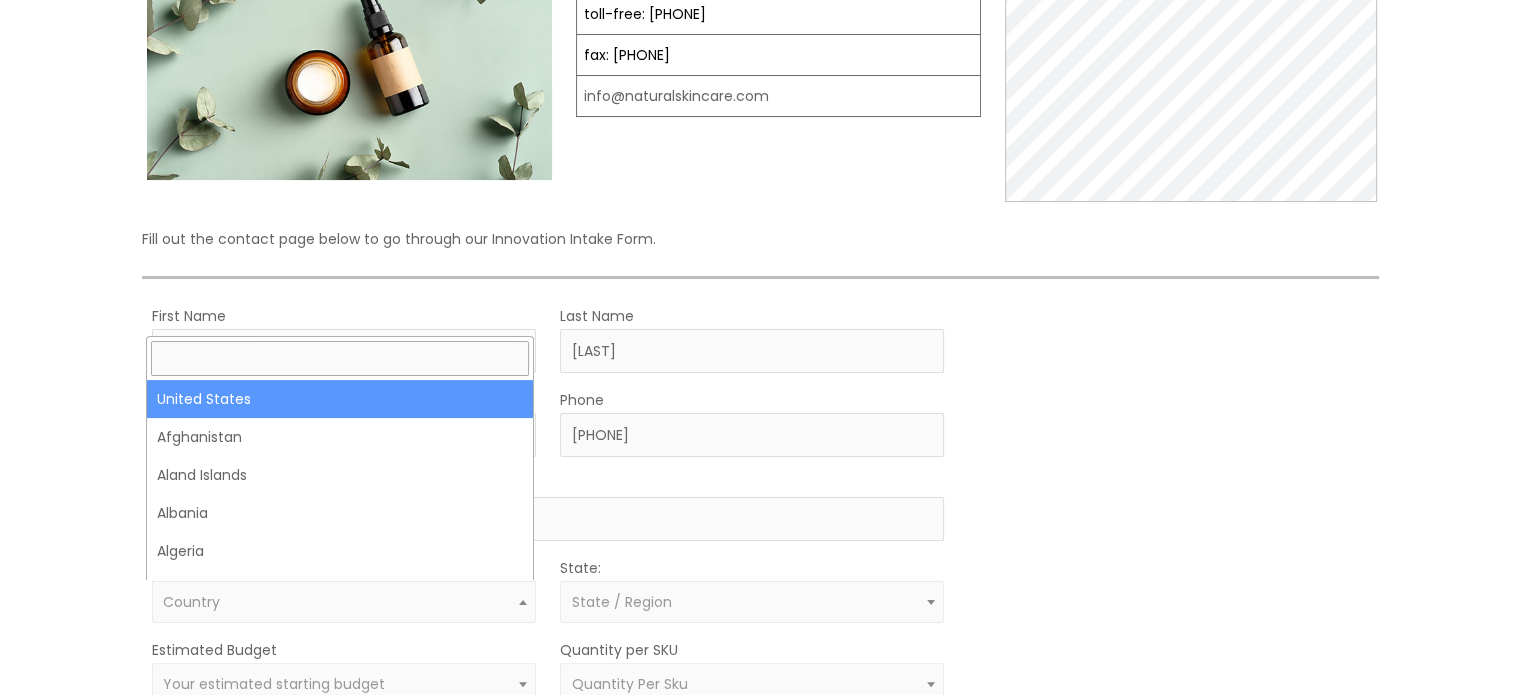 click on "Country" at bounding box center (343, 602) 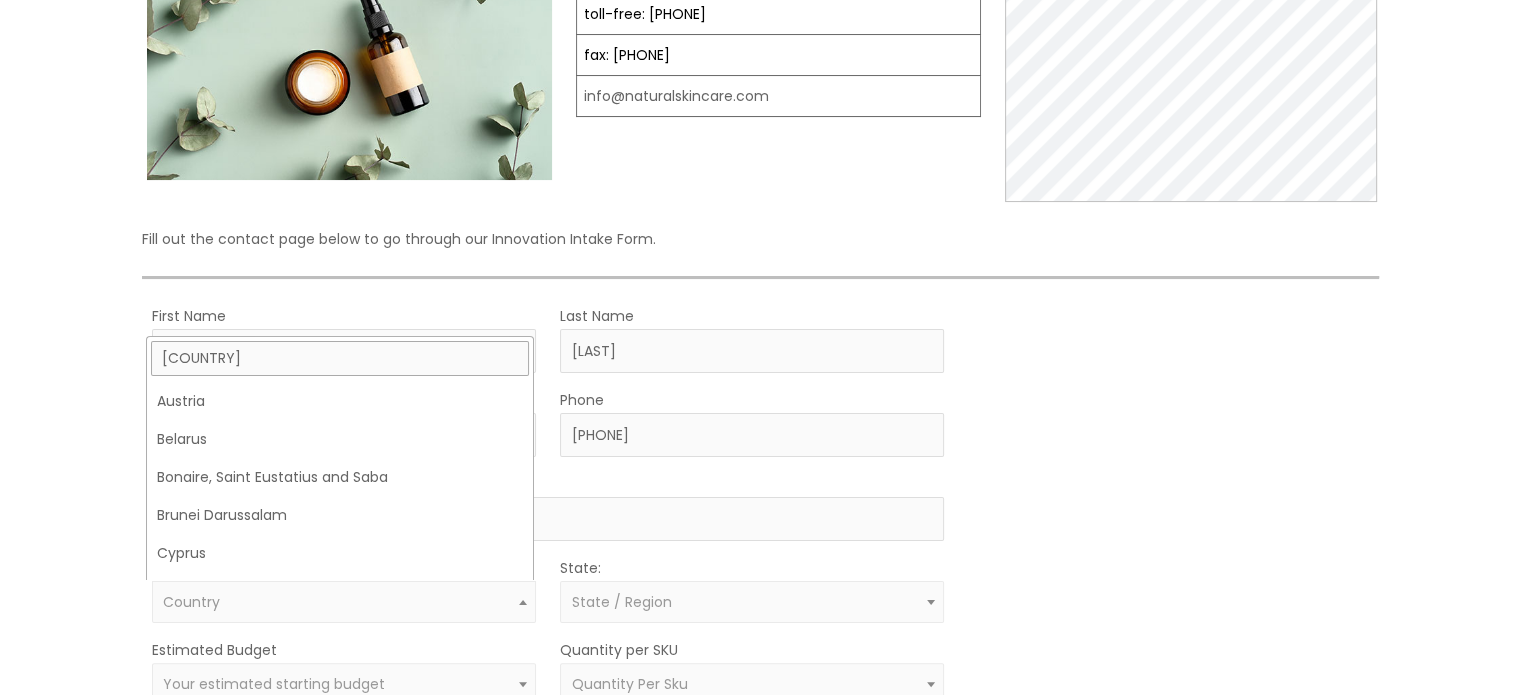 scroll, scrollTop: 0, scrollLeft: 0, axis: both 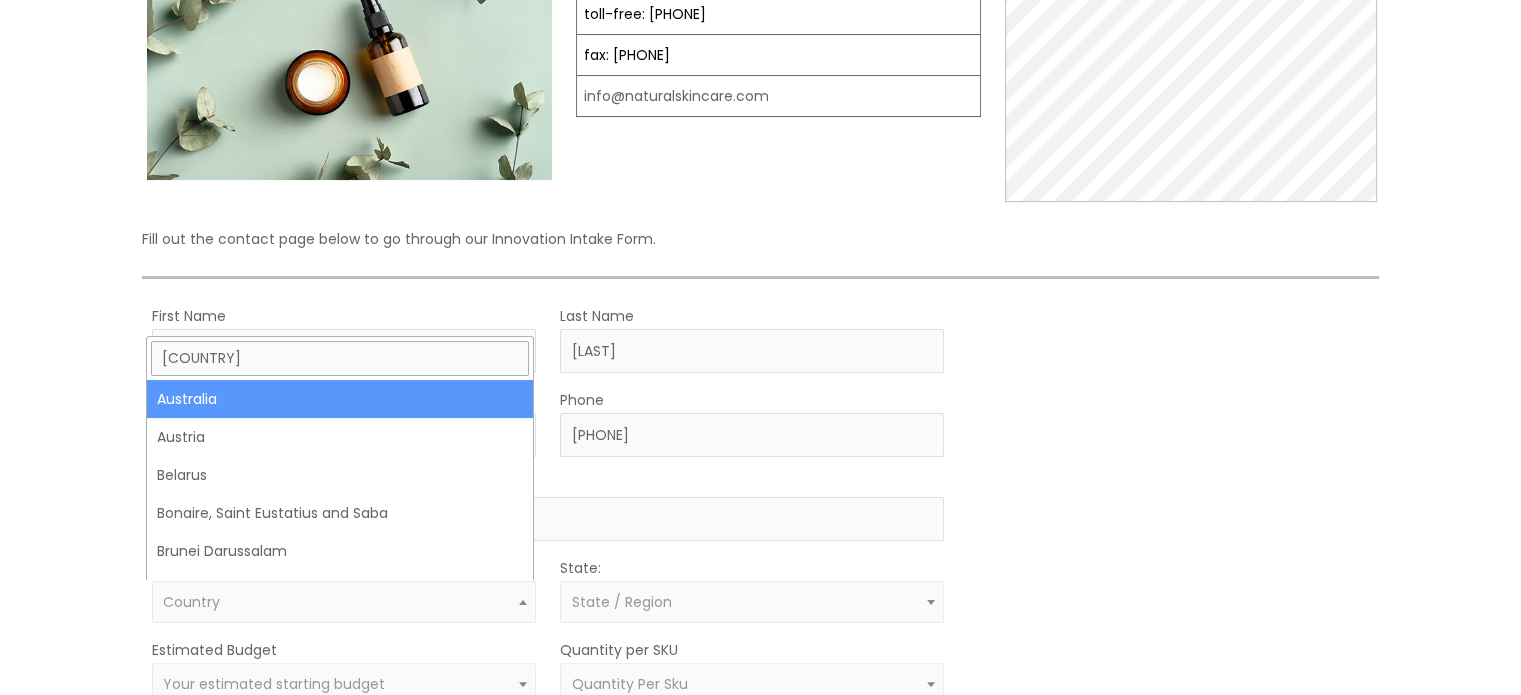click on "[COUNTRY]" at bounding box center [340, 358] 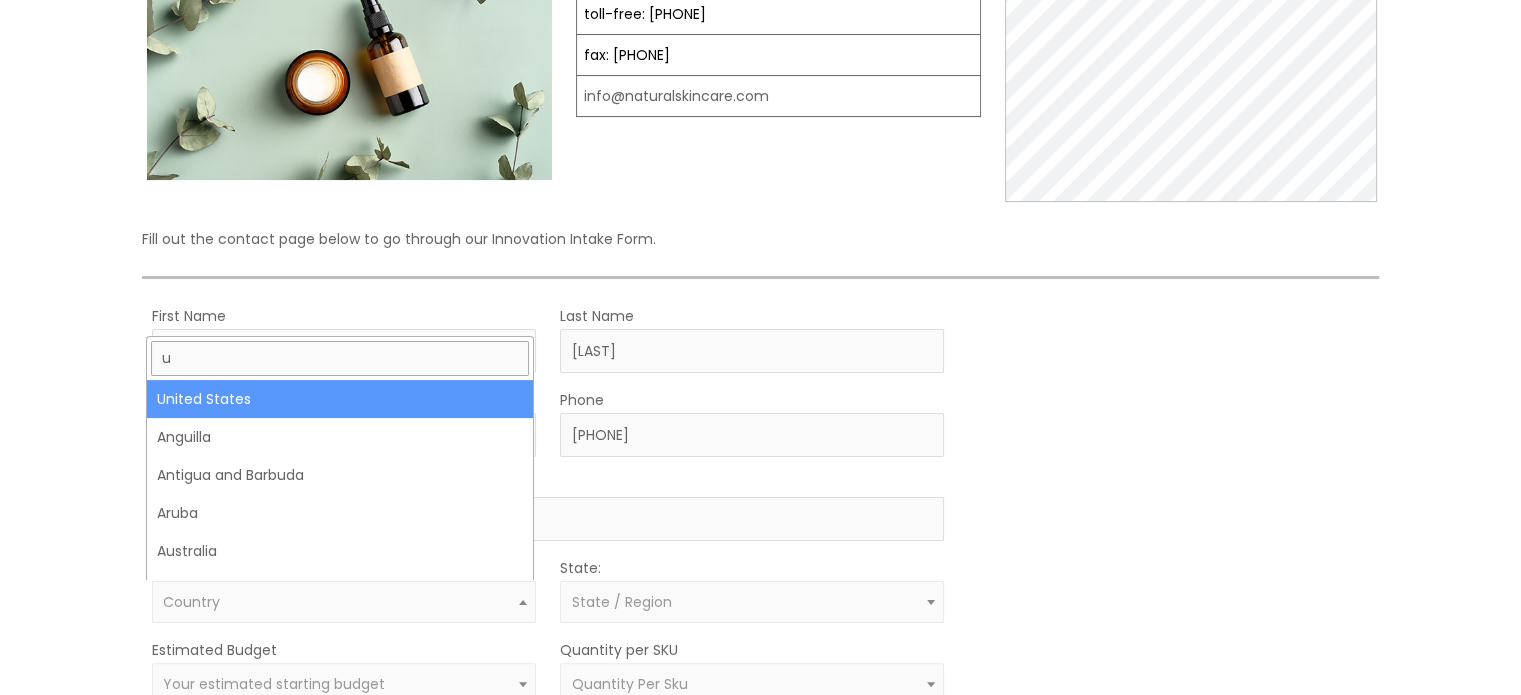 type 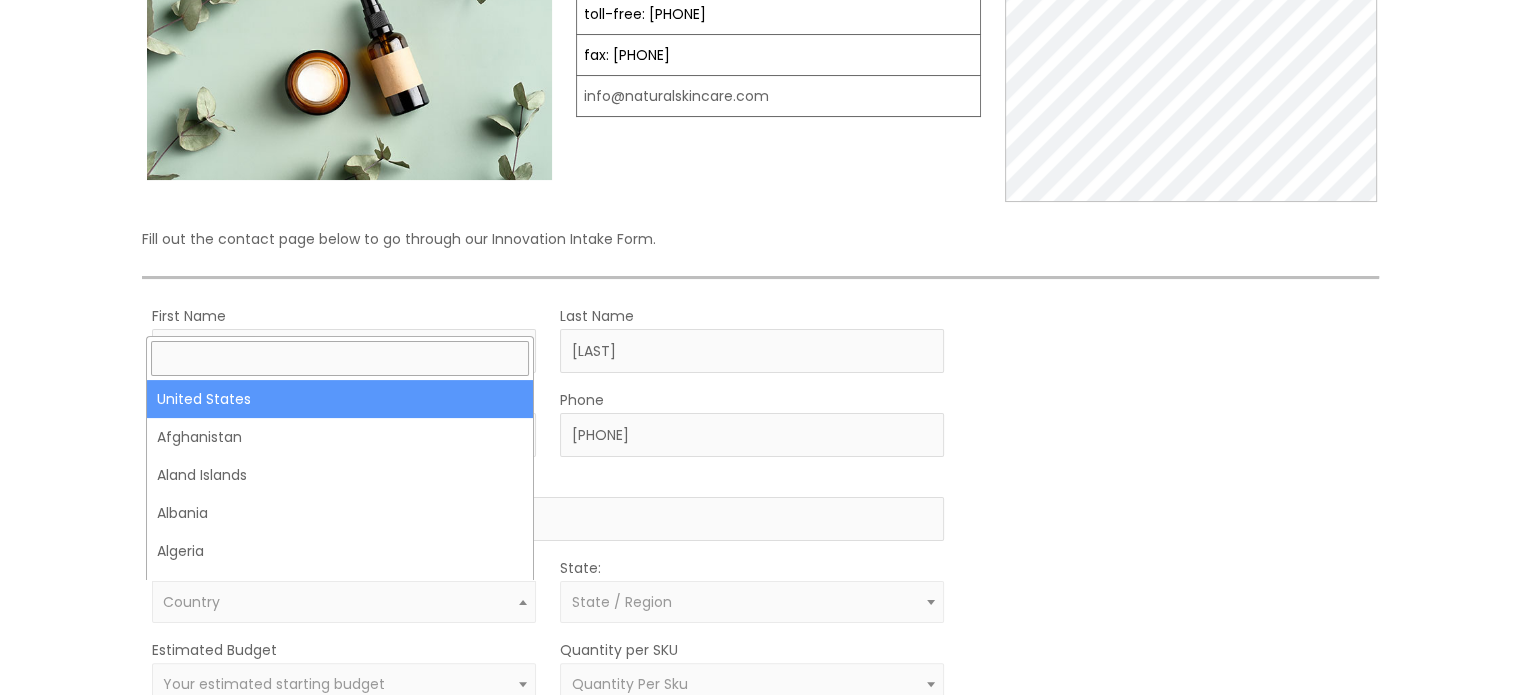 select on "United States" 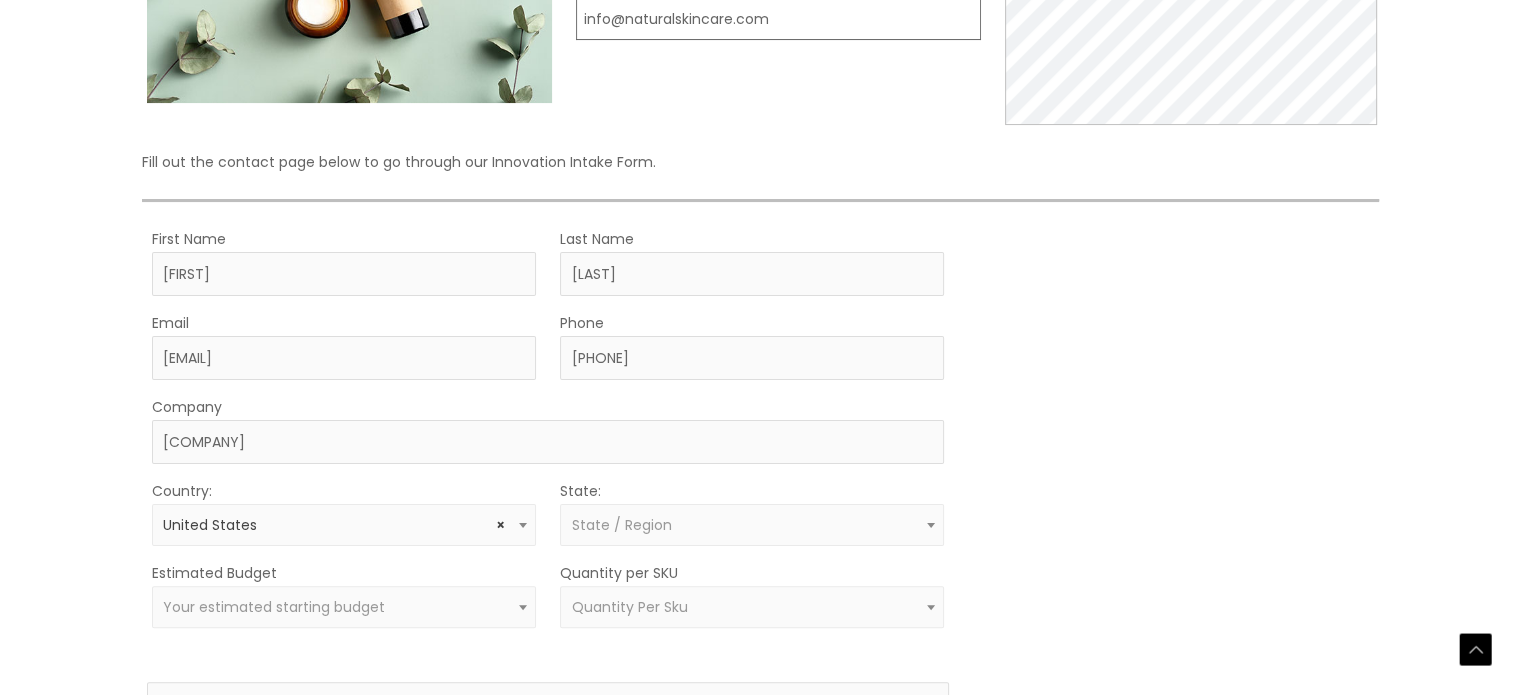 scroll, scrollTop: 500, scrollLeft: 0, axis: vertical 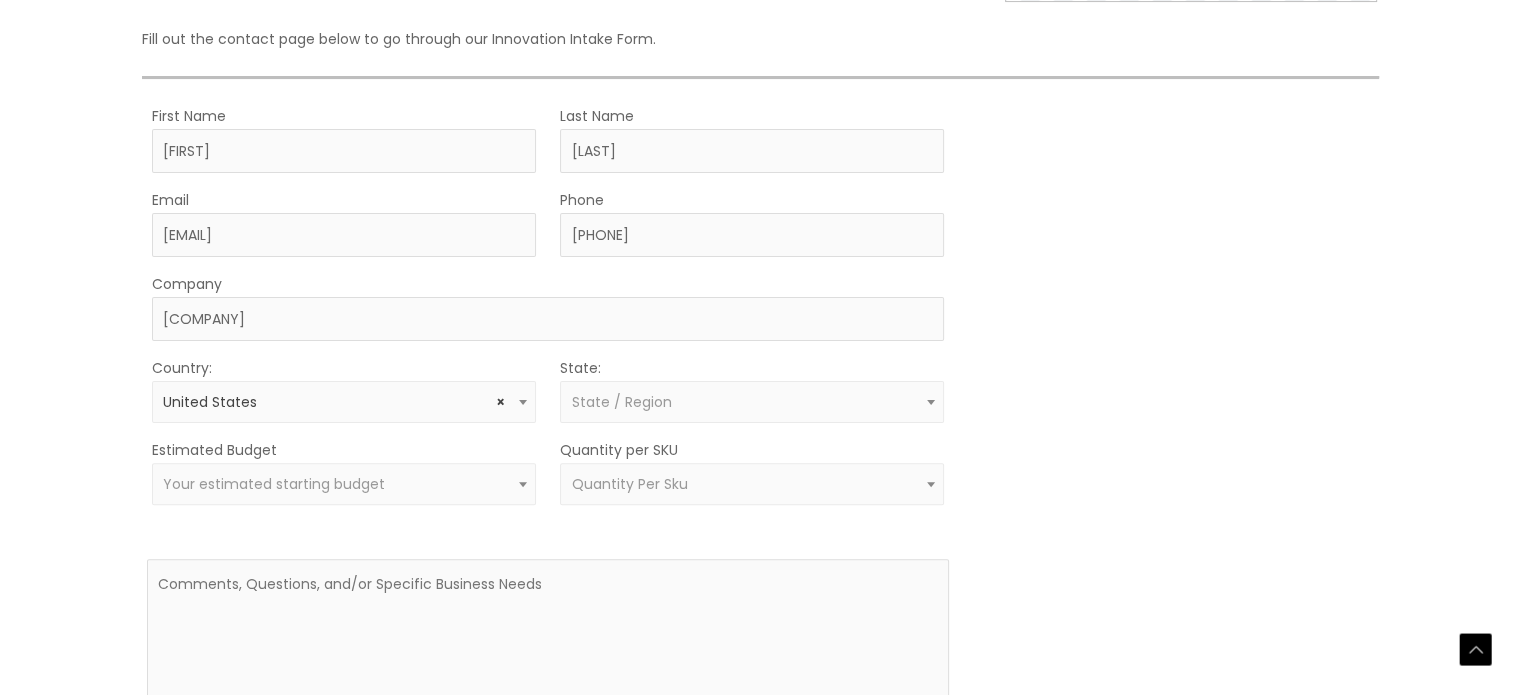 click on "State / Region" at bounding box center (751, 402) 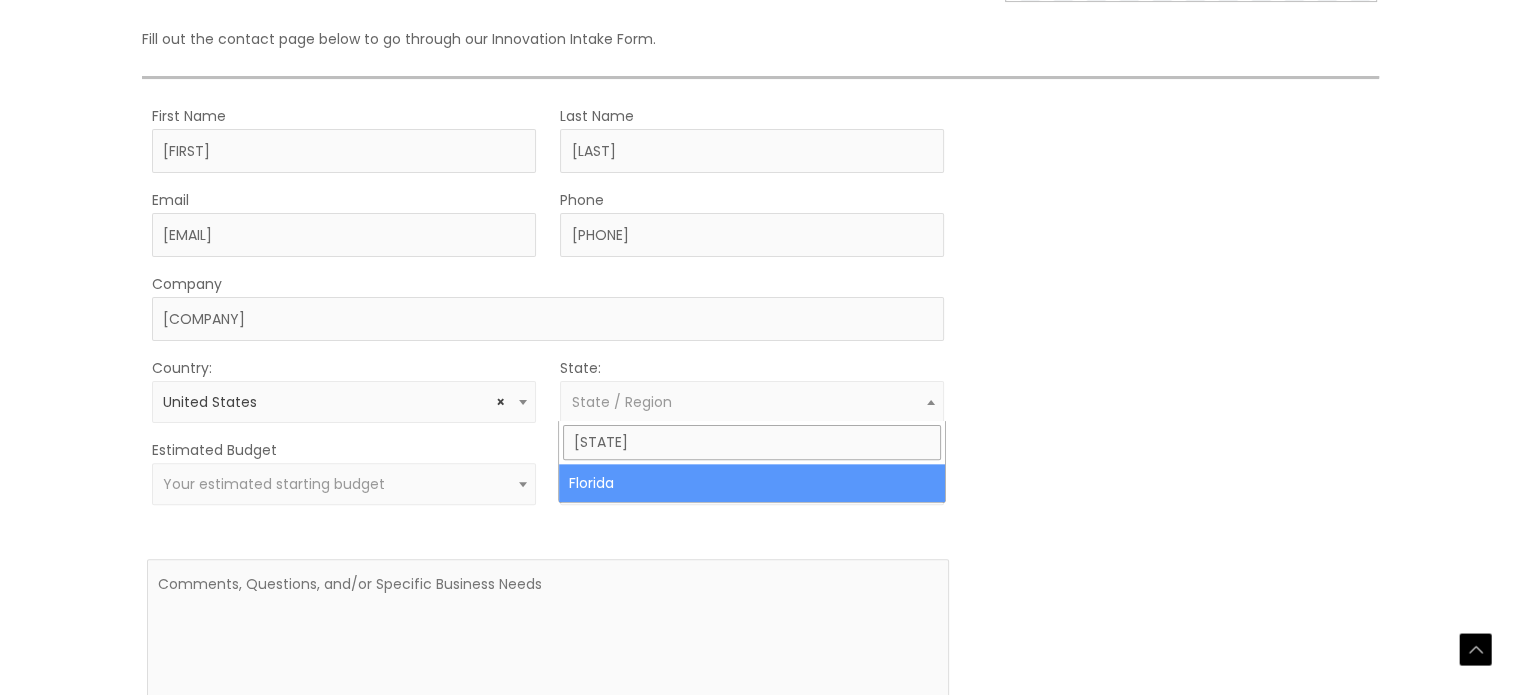 type on "[STATE]" 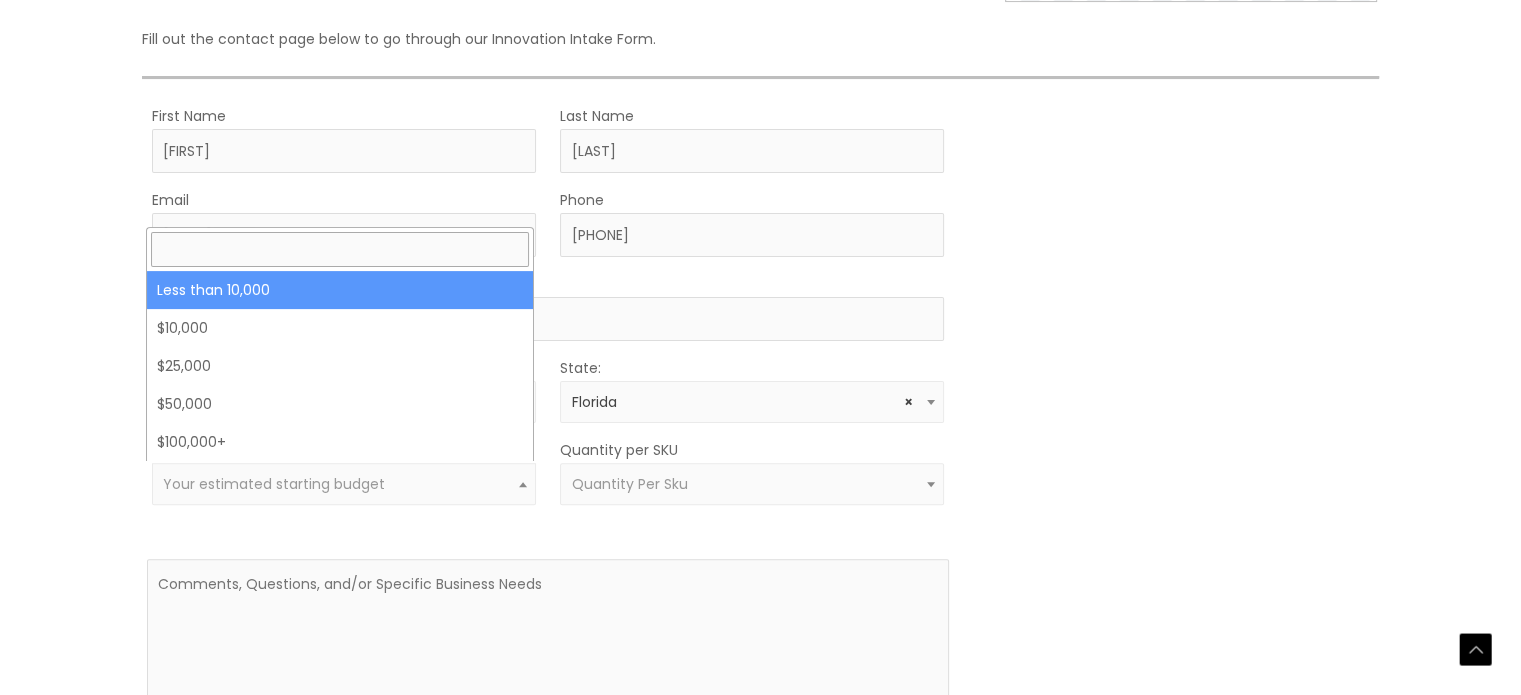 click on "Your estimated starting budget" at bounding box center [344, 484] 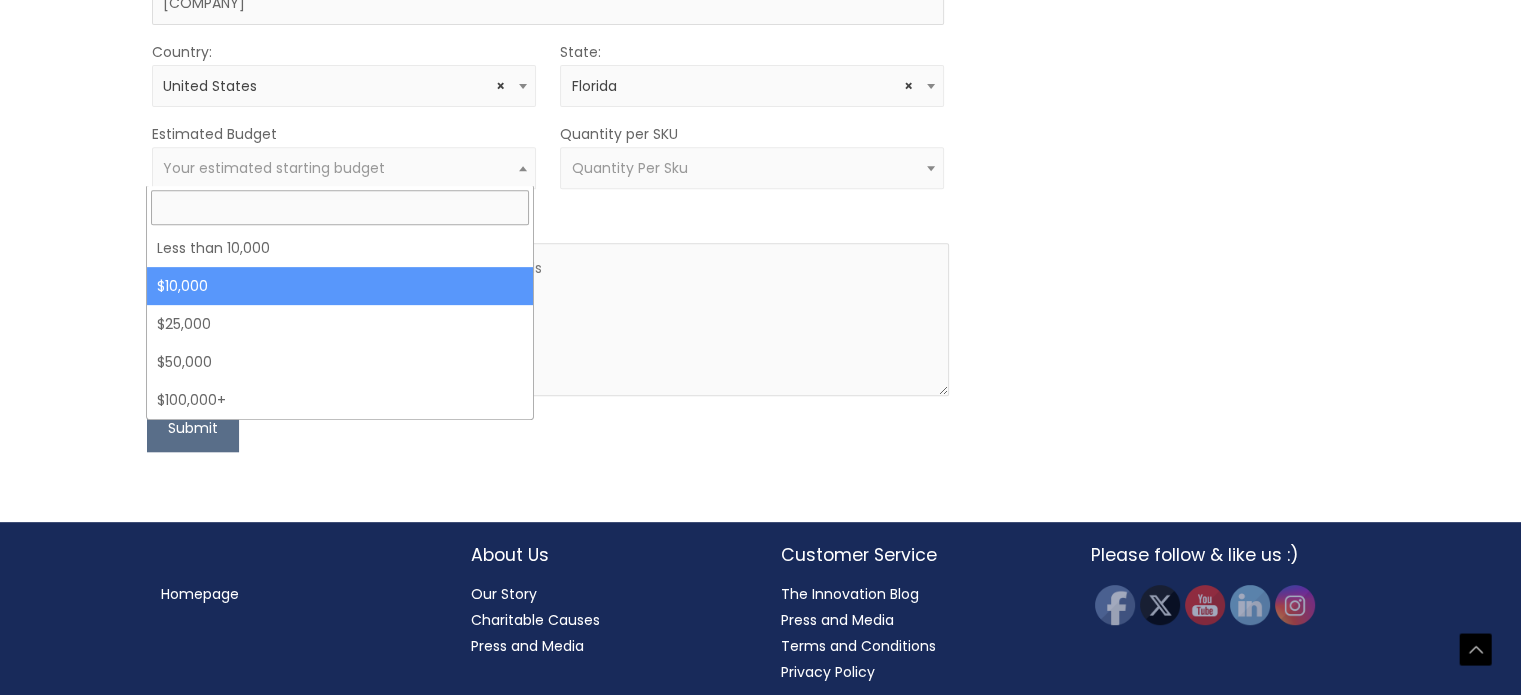 scroll, scrollTop: 821, scrollLeft: 0, axis: vertical 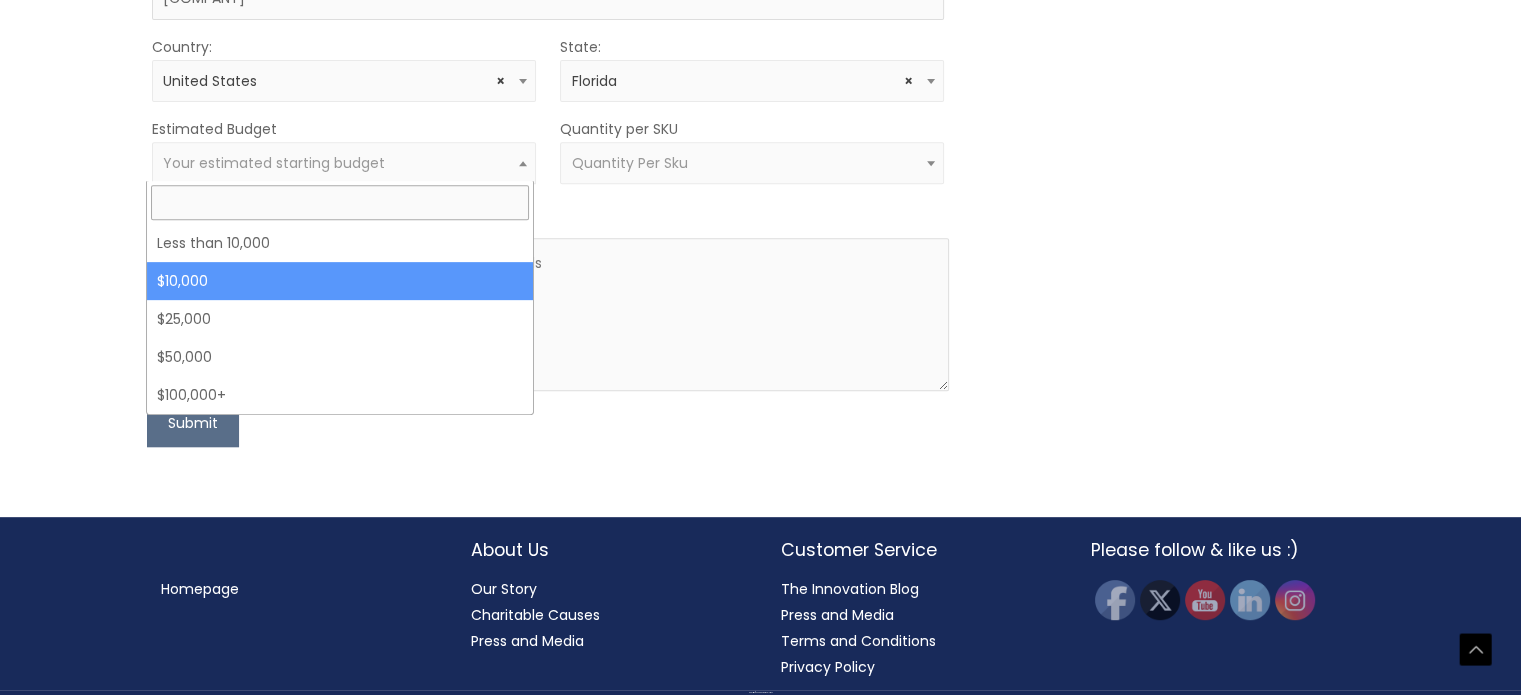 click on "Let’s Innovate Together
First Name
[FIRST]
Last Name
[LAST]
Email
[EMAIL]
Phone
[PHONE]
Company
[COMPANY]
Country:
Select country United States Afghanistan Aland Islands Albania Algeria Andorra American Samoa Angola Anguilla Antarctica Antigua and Barbuda Argentina Armenia Aruba Australia Austria Azerbaijan Bahamas Bahrain Bangladesh Barbados Belarus Belgium Belize Benin Bermuda Bhutan Bolivia Bonaire, Saint Eustatius and Saba Bosnia and Herzegovina Botswana Bouvet Island Brazil British Indian Ocean Territory Brunei Darussalam Bulgaria Burkina Faso Burundi Cambodia Cameroon Canada Cape Verde Cayman Islands Central African Republic CCeuta and Melilla Chad ×" at bounding box center [761, -91] 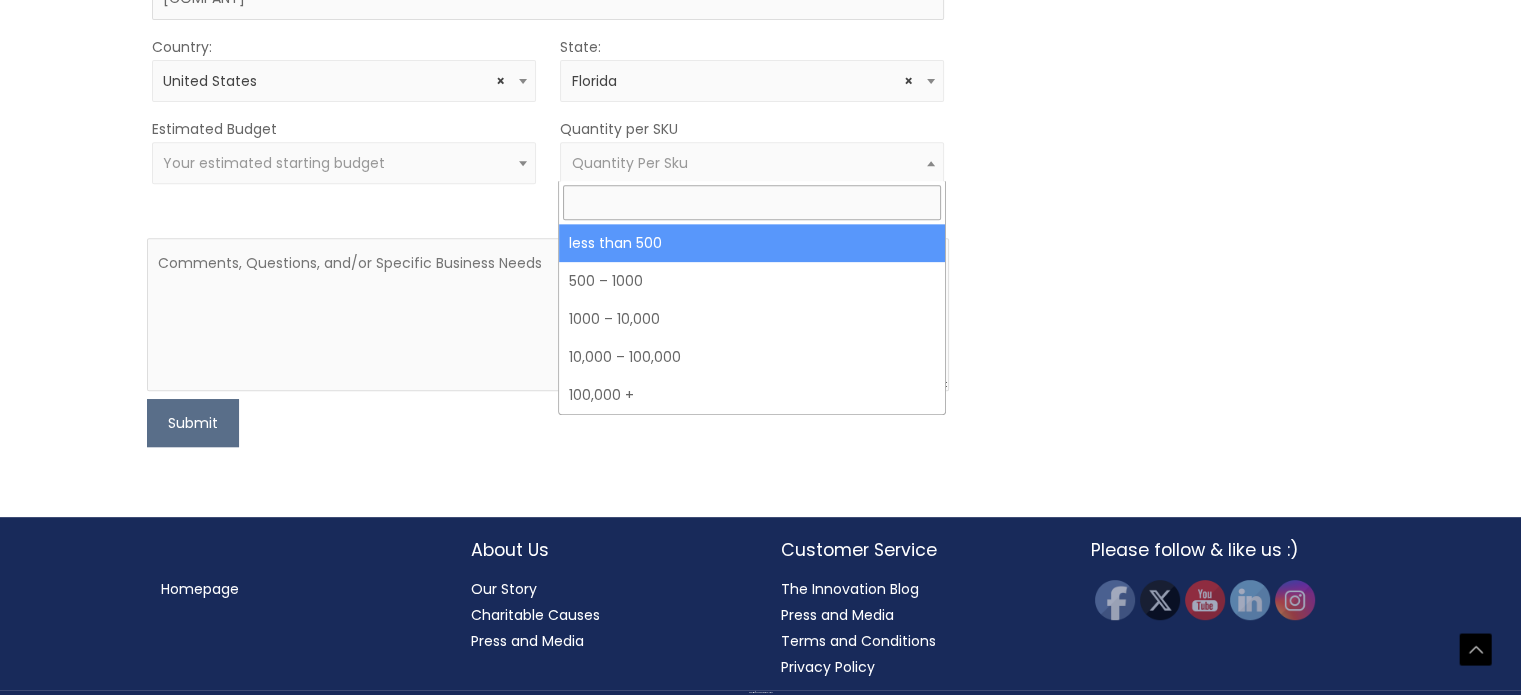 click on "Quantity Per Sku" at bounding box center [751, 163] 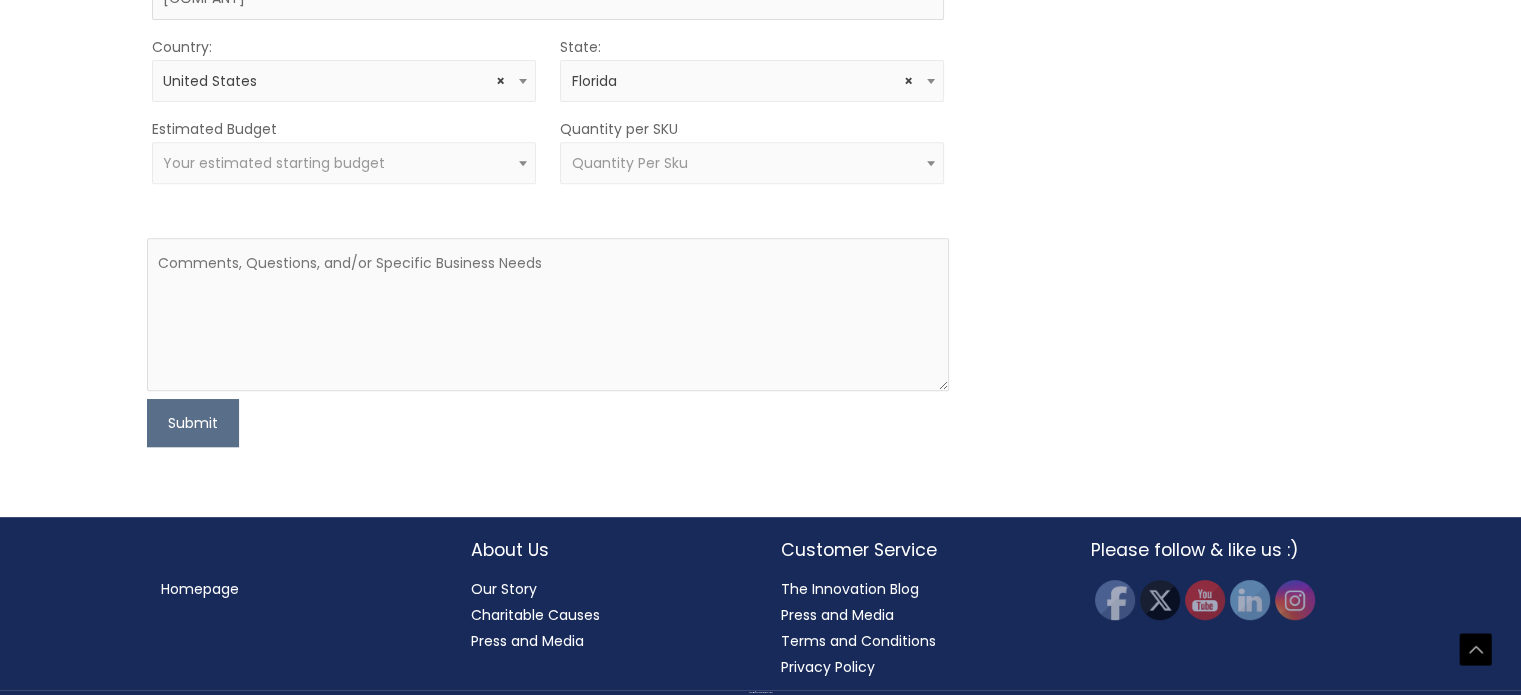 click on "MOQ TRIGGER
STEP 2 TRIGGER" at bounding box center (1173, 114) 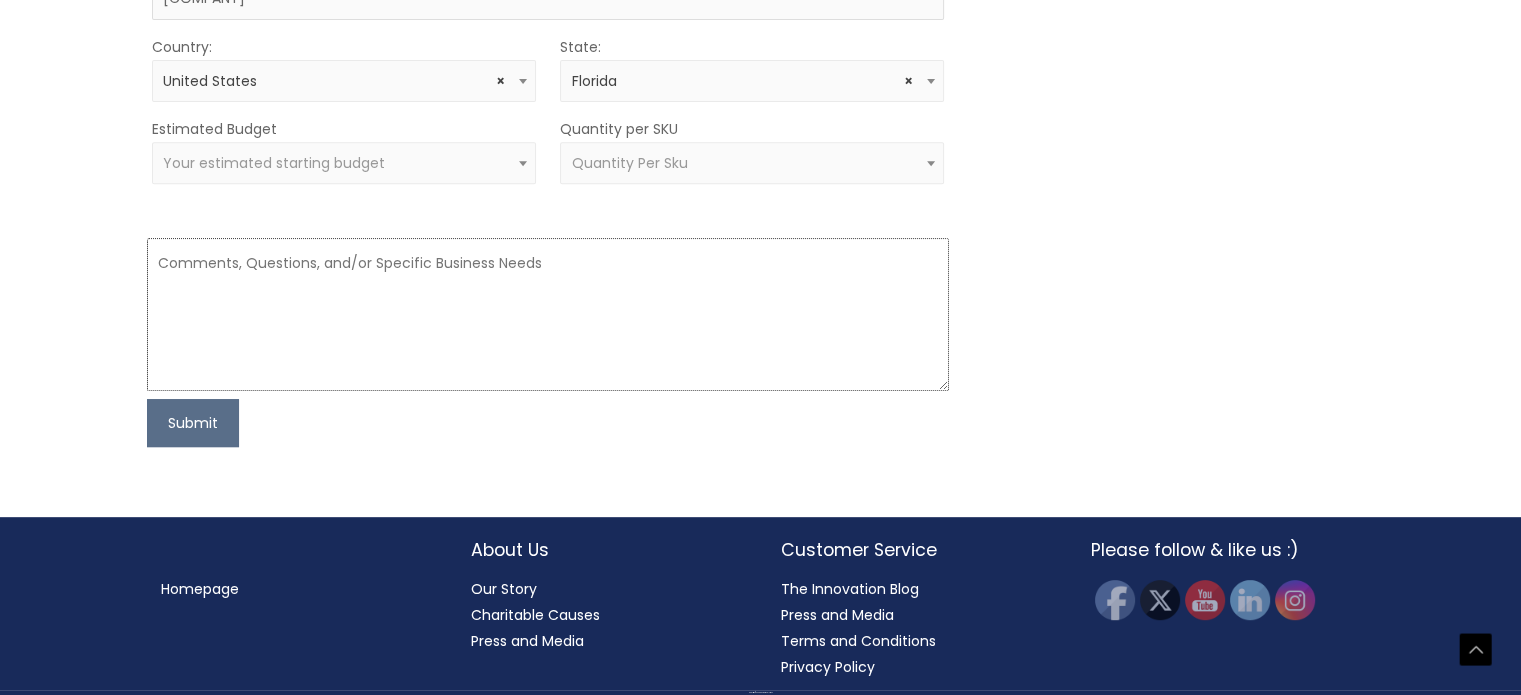 click at bounding box center [548, 314] 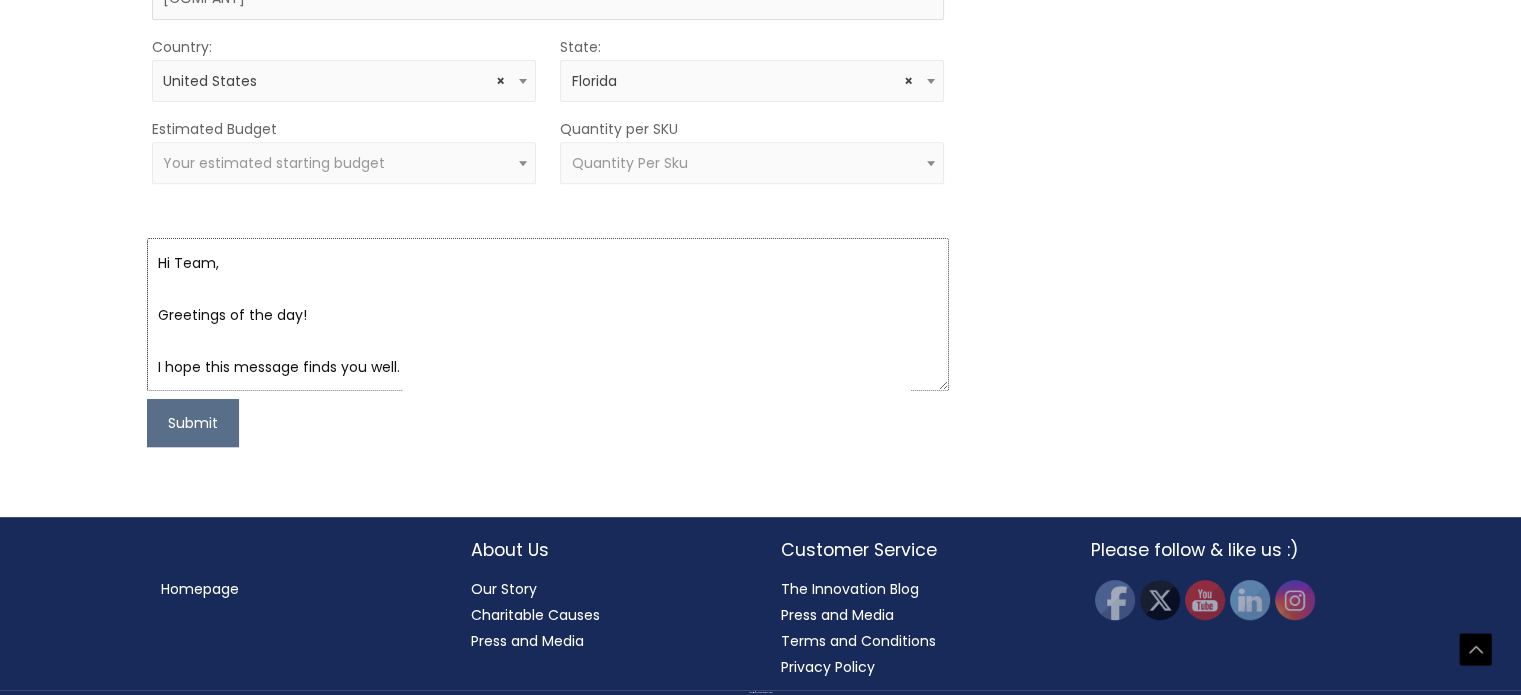 scroll, scrollTop: 480, scrollLeft: 0, axis: vertical 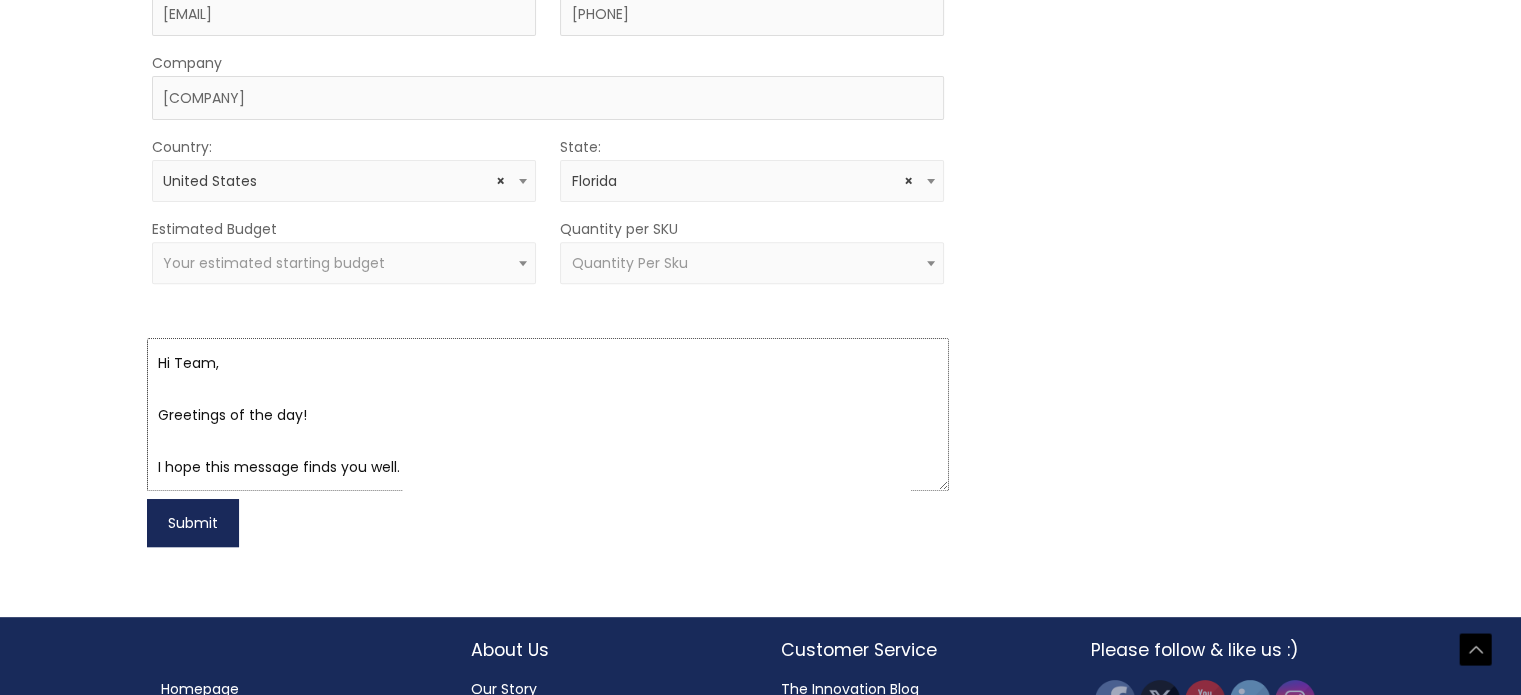 type on "Hi Team,
Greetings of the day!
I hope this message finds you well.
As a freight broker, I am reaching out to offer our comprehensive shipping services. We specialize in OTR (Full Truckload/ Less Than Truckload), Drayage, and Intermodal Shipments.
Our fleet includes a variety of equipment such as dry vans, reefers, flatbeds, and more, allowing us to accommodate diverse shipping needs. We operate across the entire USA and Canada, and we are proud to work with over 300 owner-operators under contract, ensuring reliable ,flexible services with 30 days limit and tracking services for real time visibility.
I would be delighted to provide you with the most competitive rates for your shipping requirements. If you're interested, please feel free to share the specifics of your needs, and I'll promptly send over a tailored quote.
Thank you for your time, and I look forward to the opportunity to collaborate with you.
Wishing you a great day ahead!
Best regards,
[FIRST] [LAST]" 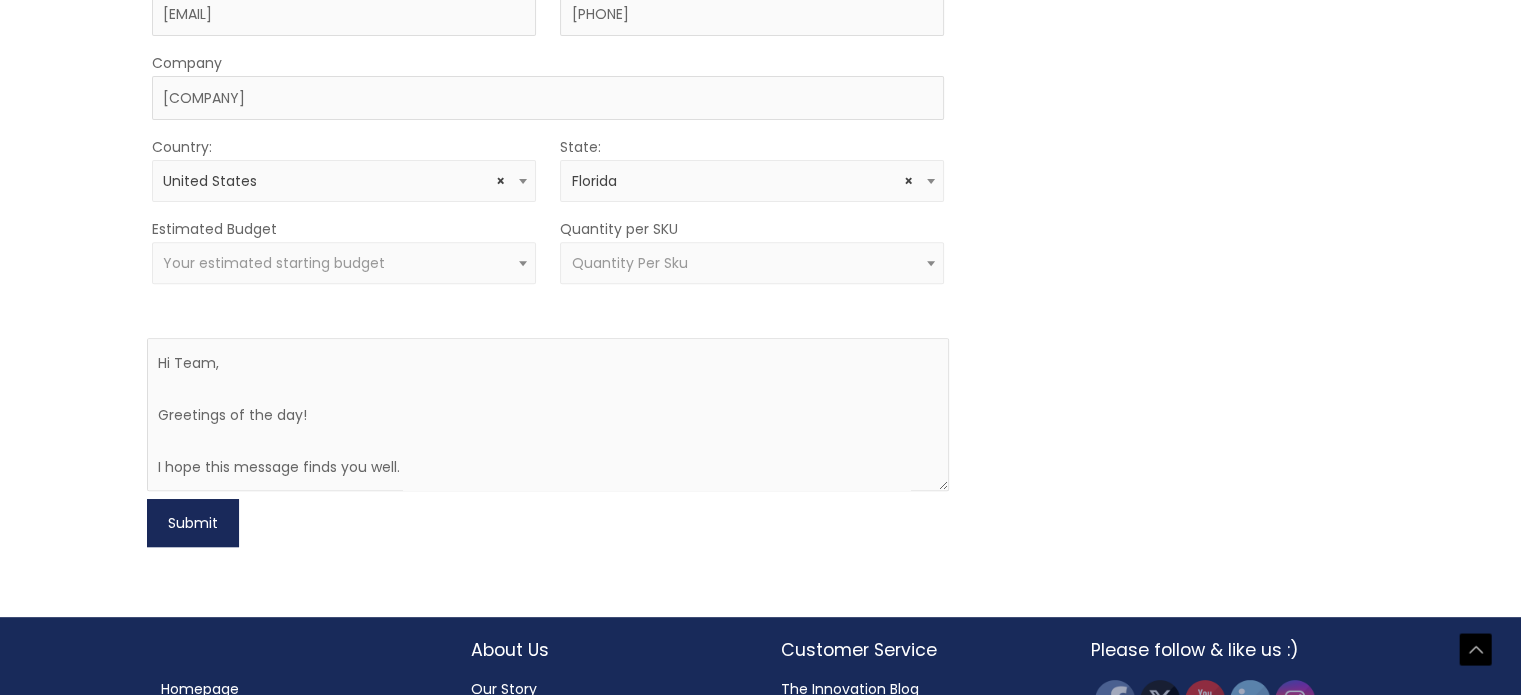 click on "Submit" at bounding box center [193, 523] 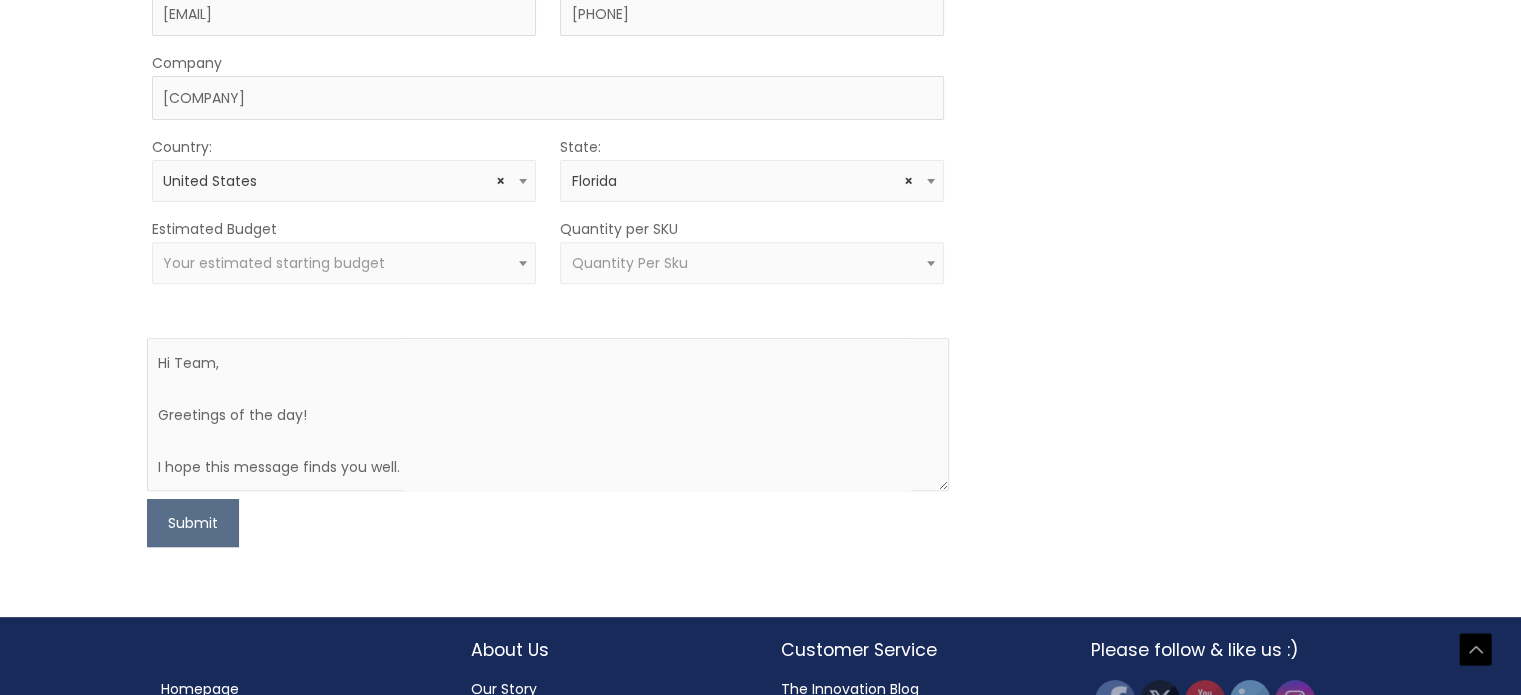 click on "Your estimated starting budget" at bounding box center (343, 263) 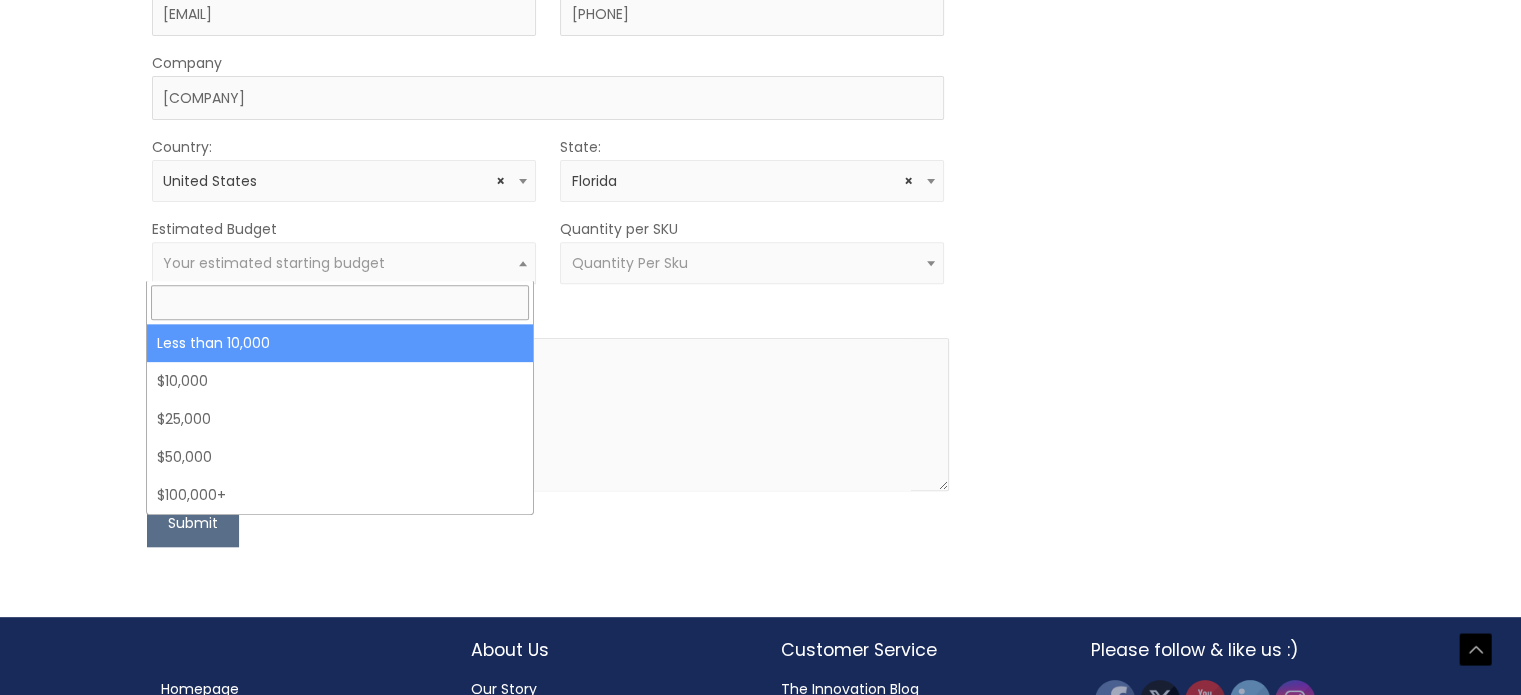 select on "-10000" 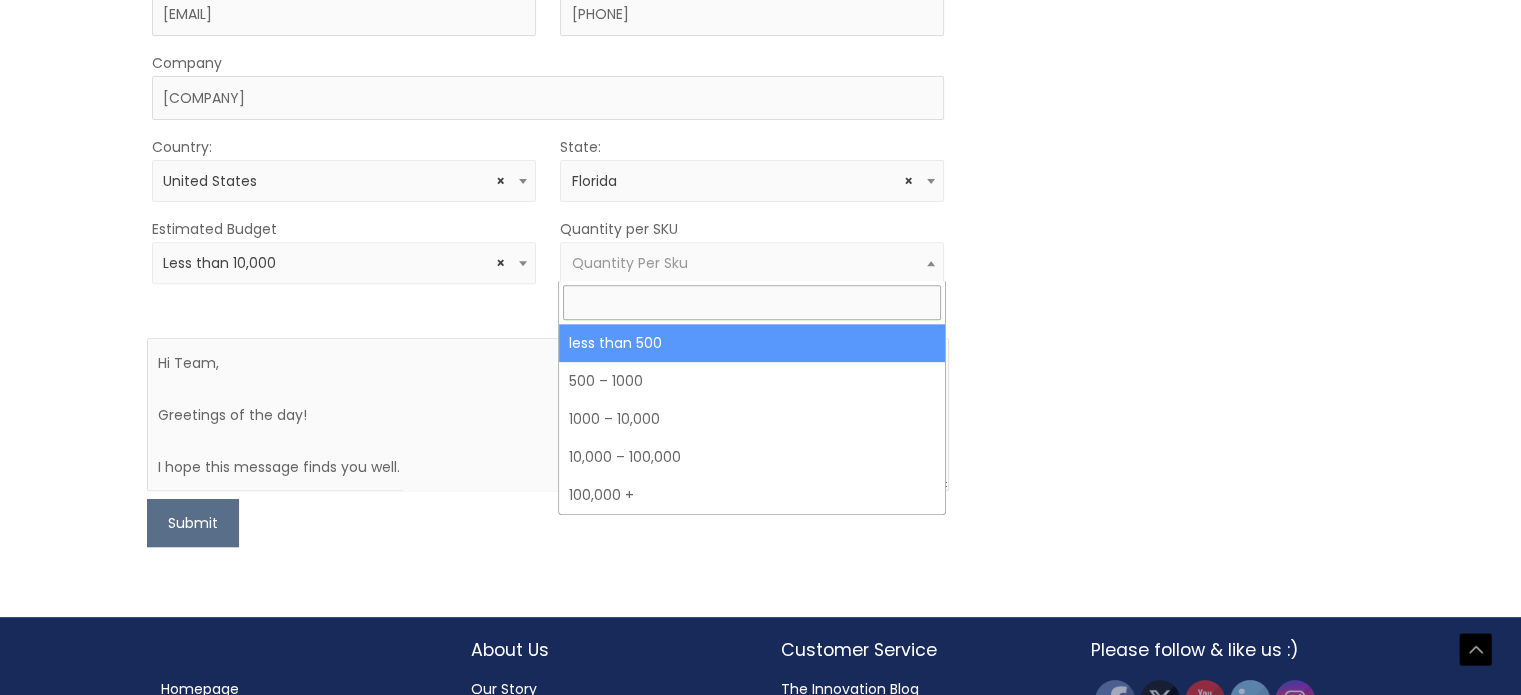 click on "Quantity Per Sku" at bounding box center (629, 263) 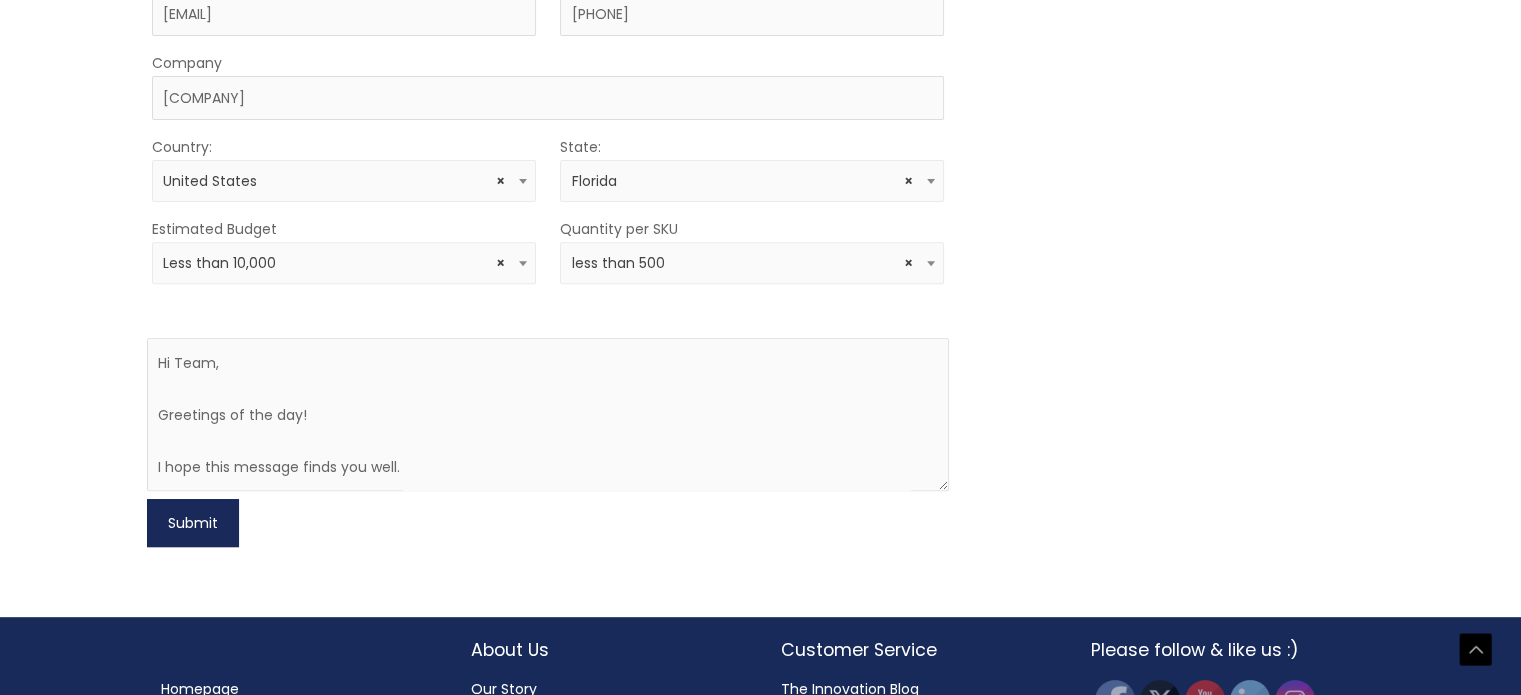 click on "Submit" at bounding box center (193, 523) 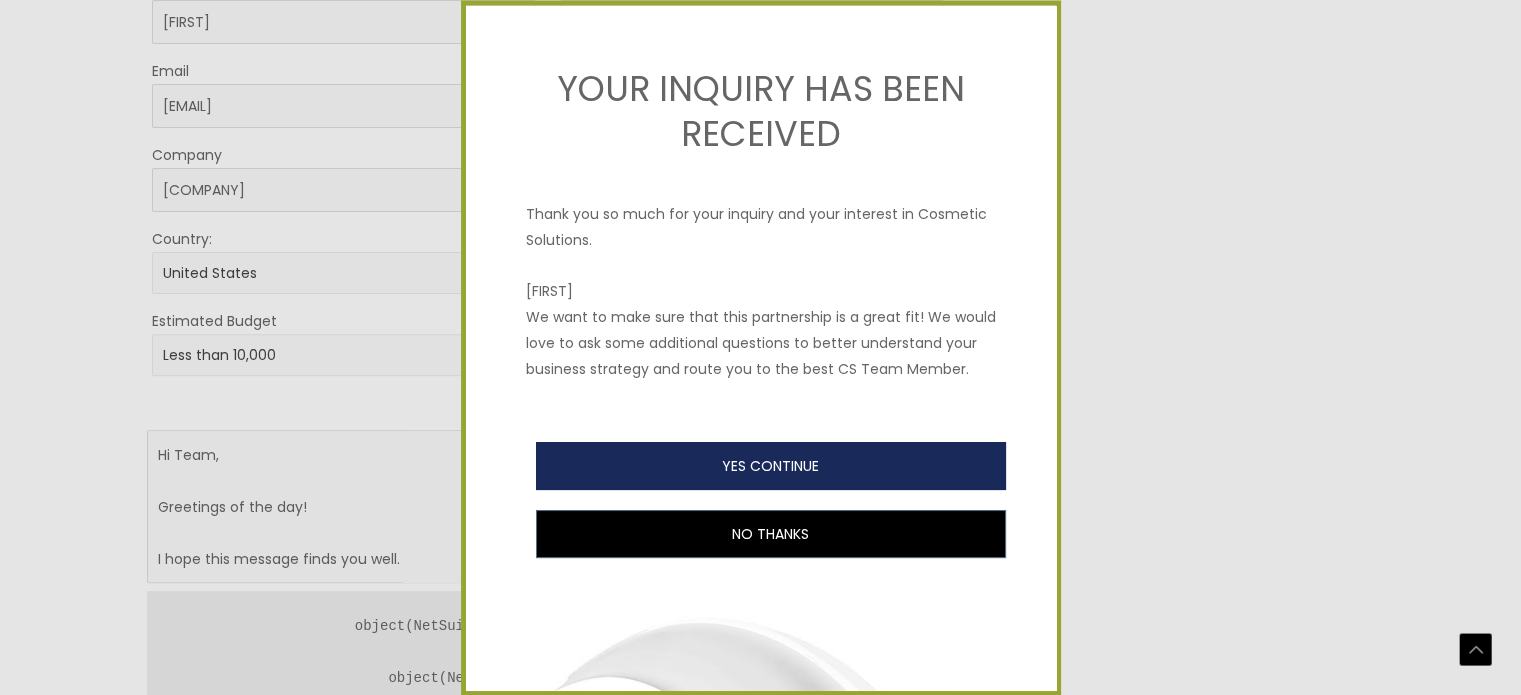 scroll, scrollTop: 521, scrollLeft: 0, axis: vertical 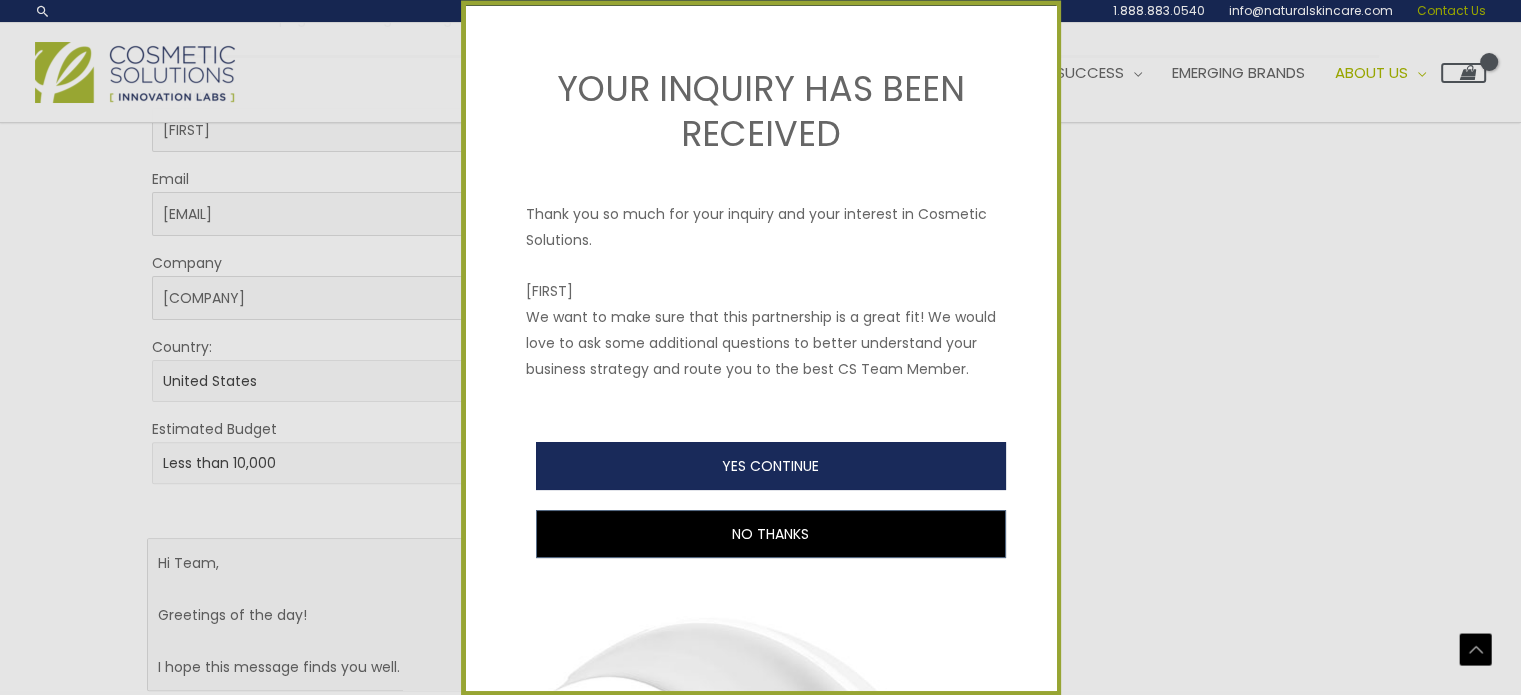 click on "YES CONTINUE" at bounding box center (771, 466) 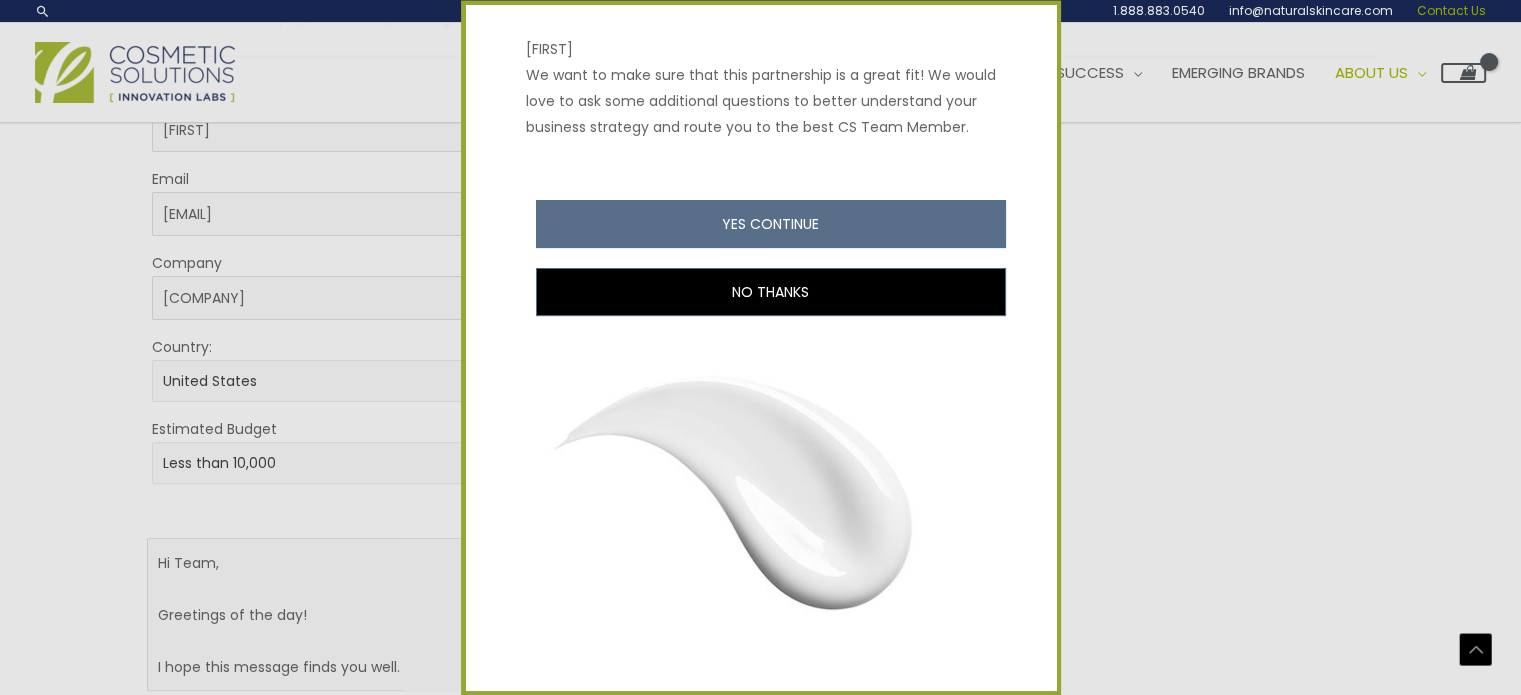 scroll, scrollTop: 294, scrollLeft: 0, axis: vertical 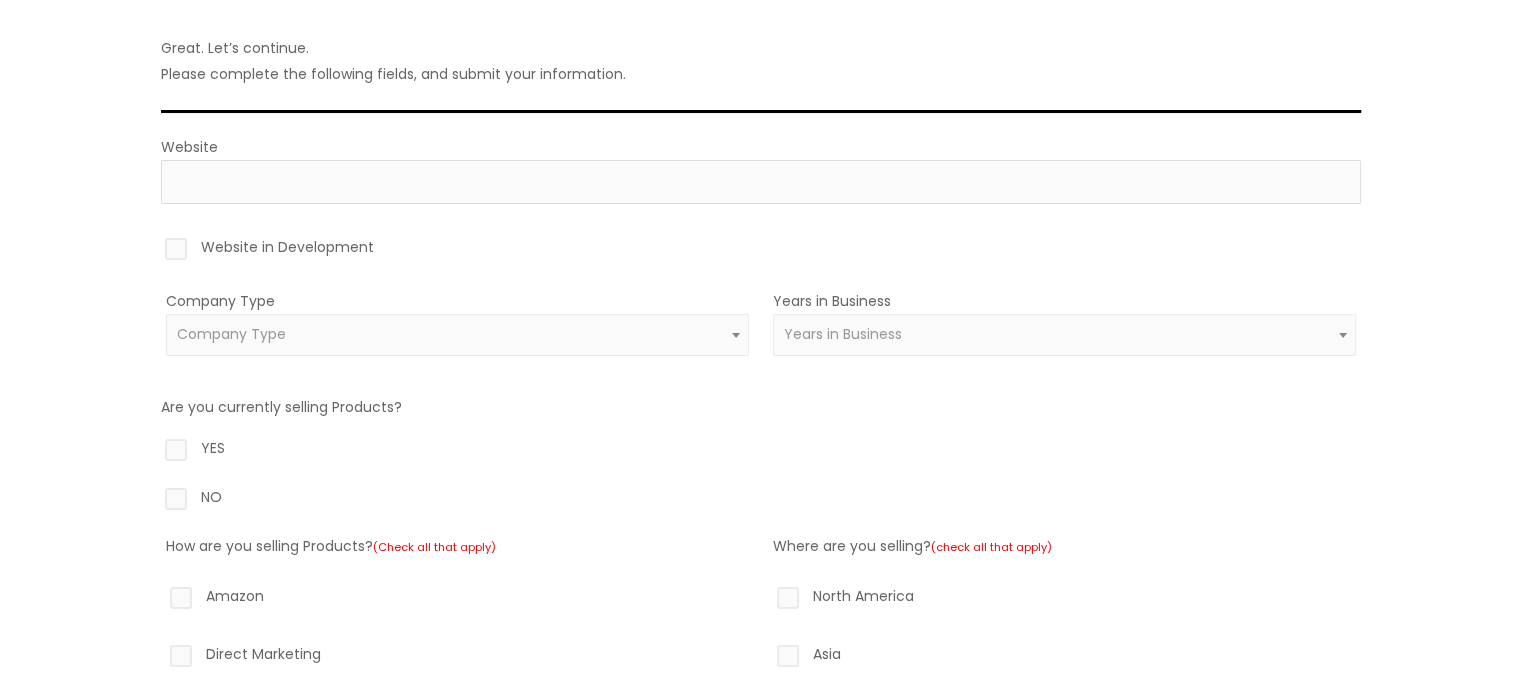 click on "NO" at bounding box center [761, 501] 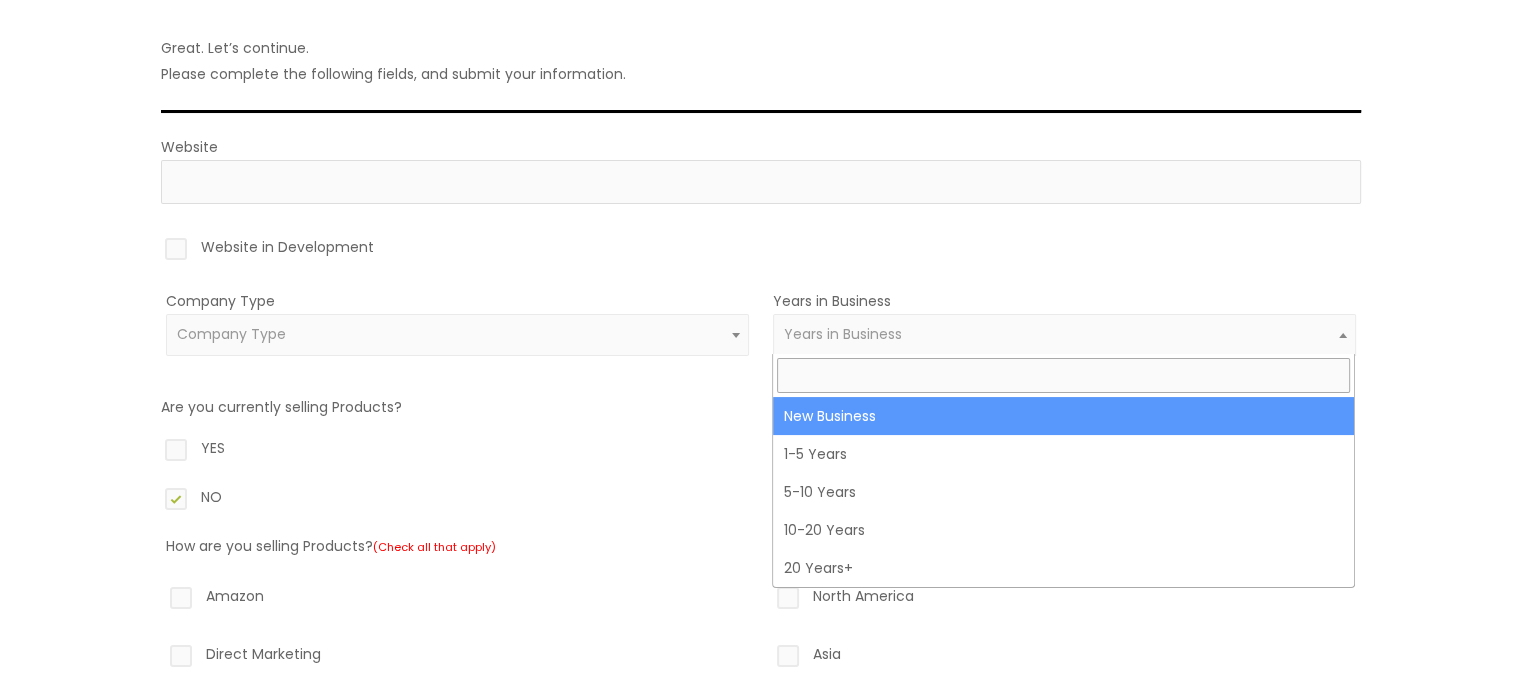 click on "Years in Business" at bounding box center [843, 334] 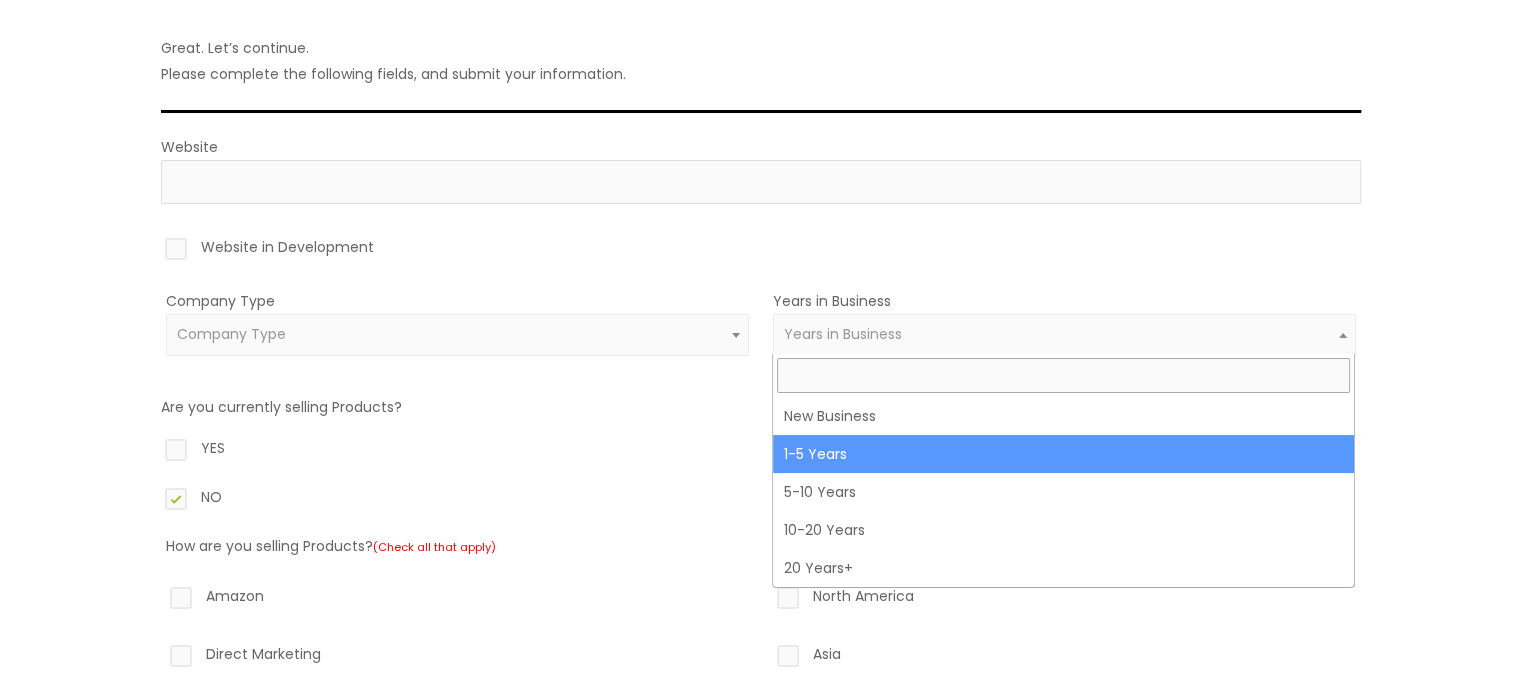 select on "2" 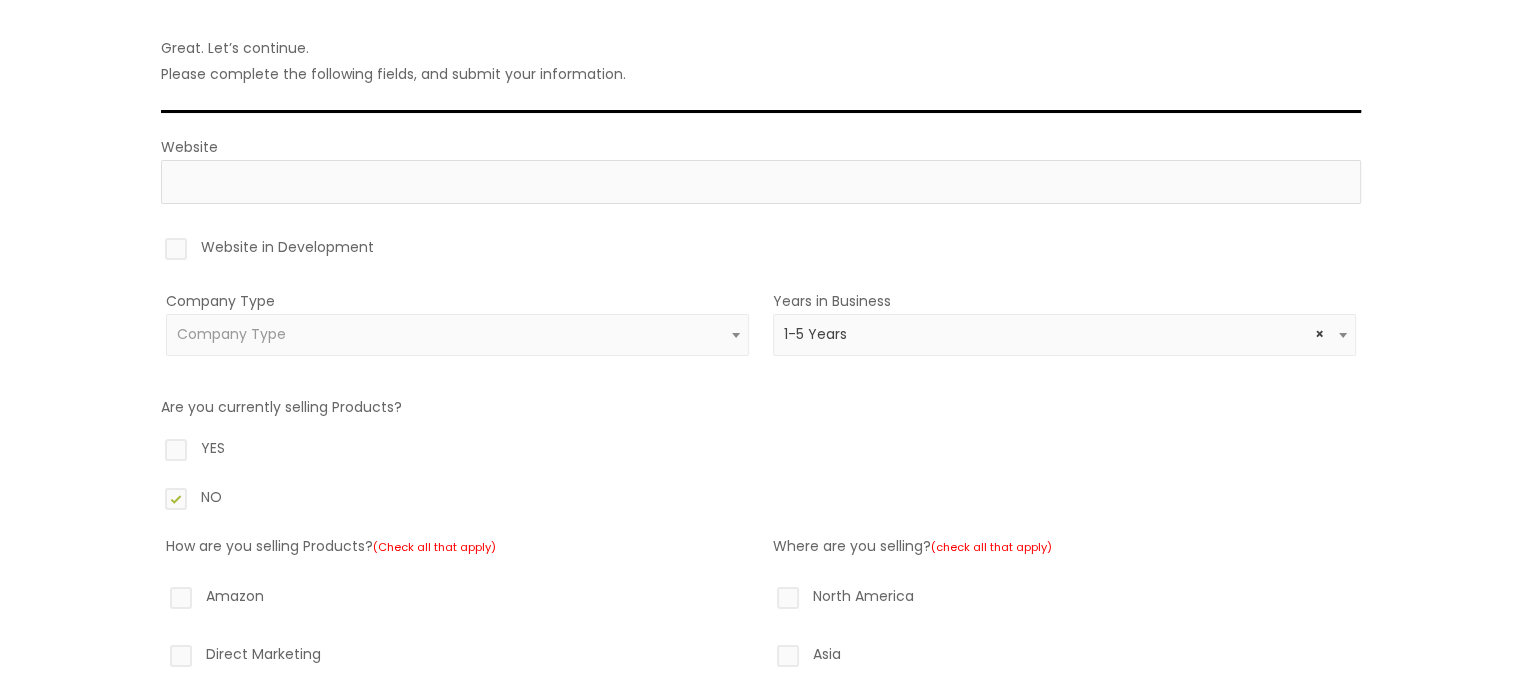 click on "Company Type" at bounding box center [457, 334] 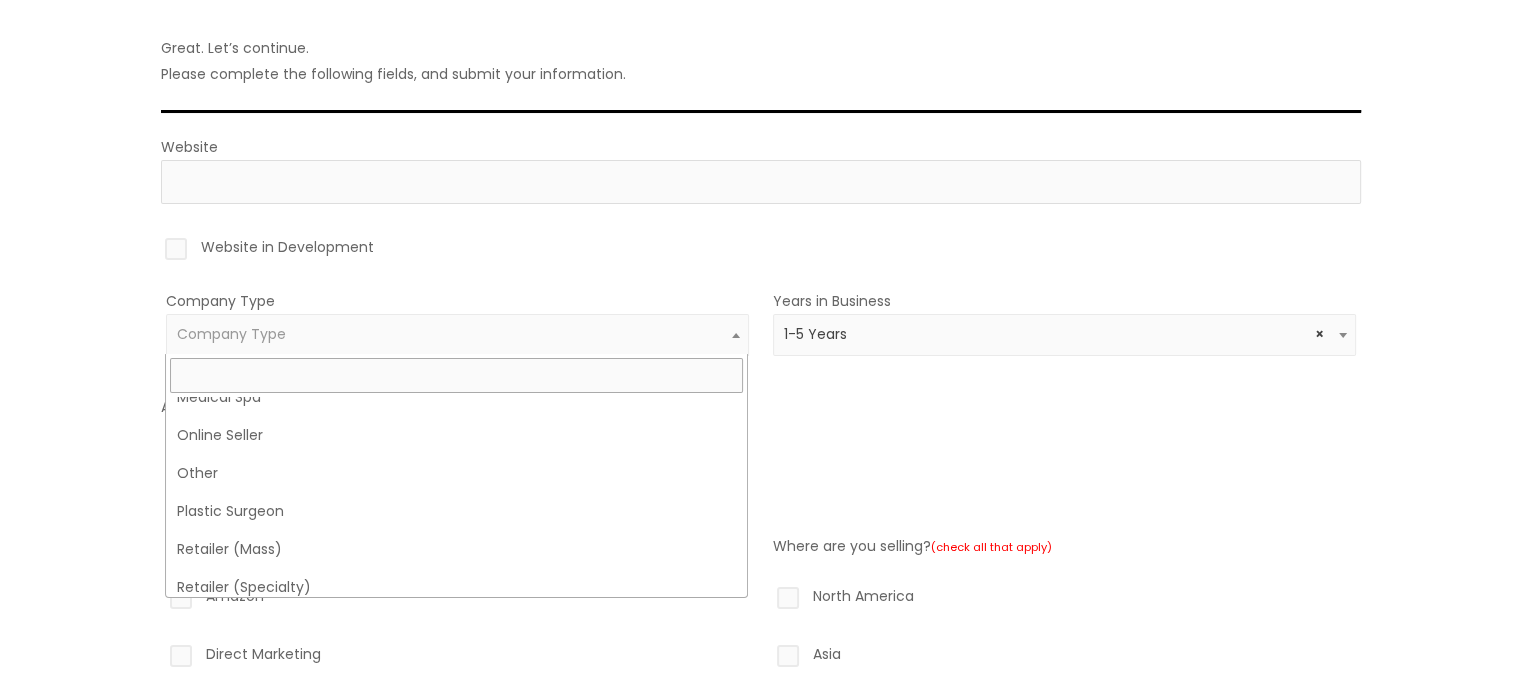 scroll, scrollTop: 484, scrollLeft: 0, axis: vertical 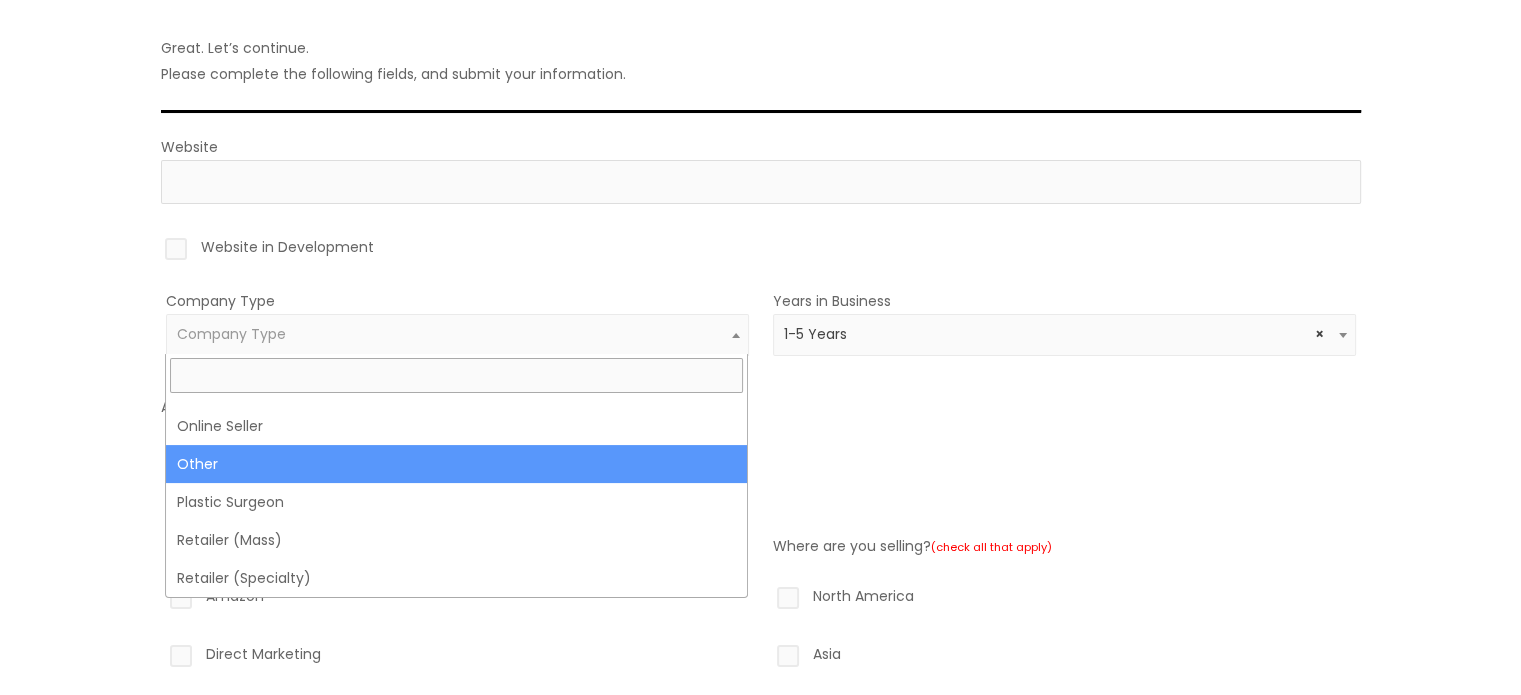 select on "4" 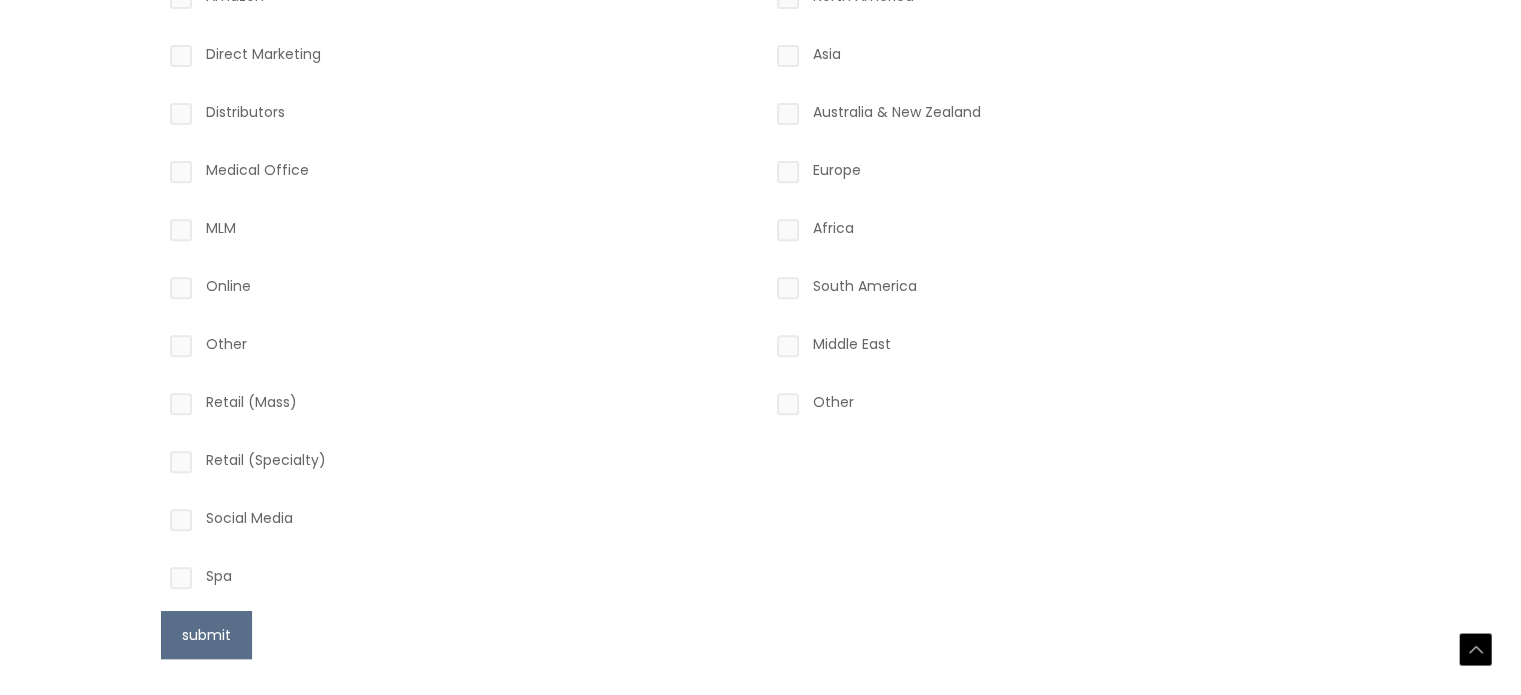 scroll, scrollTop: 884, scrollLeft: 0, axis: vertical 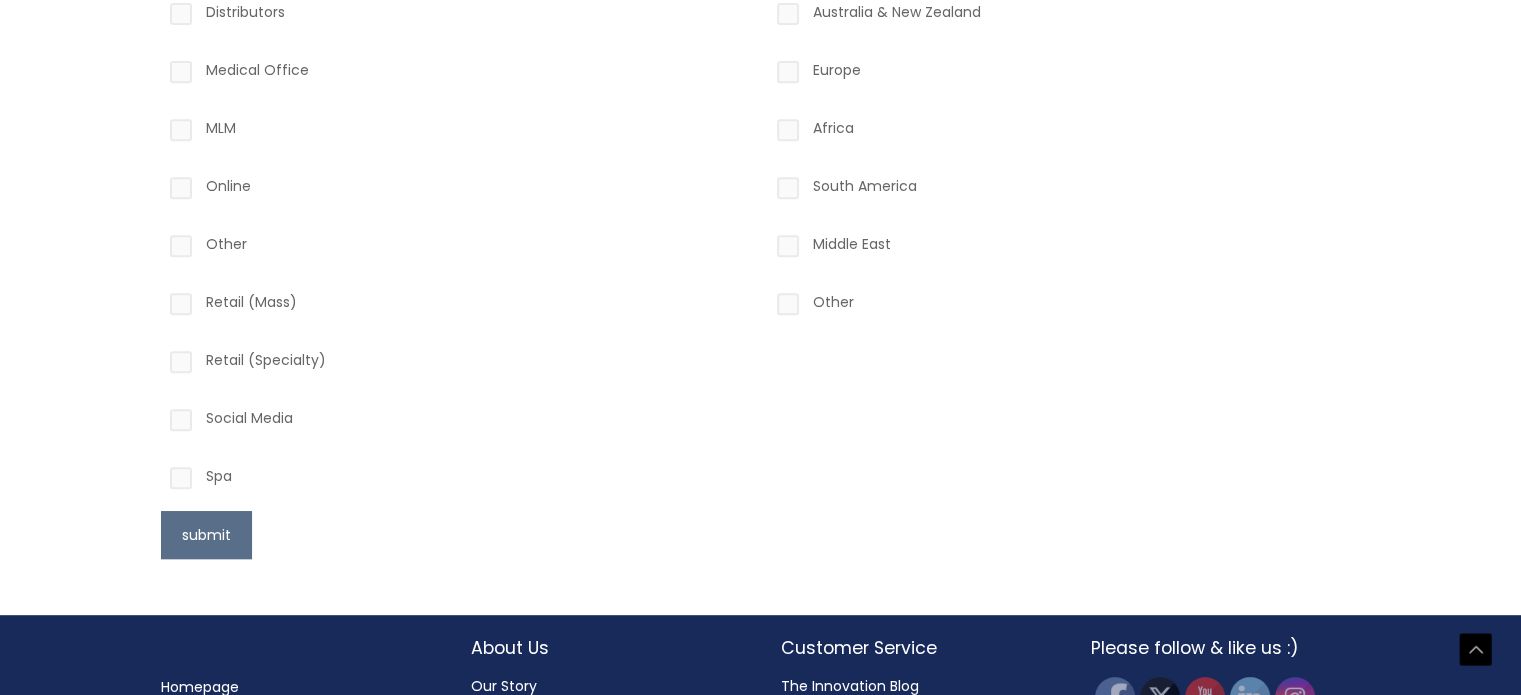 click on "Other" at bounding box center (457, 248) 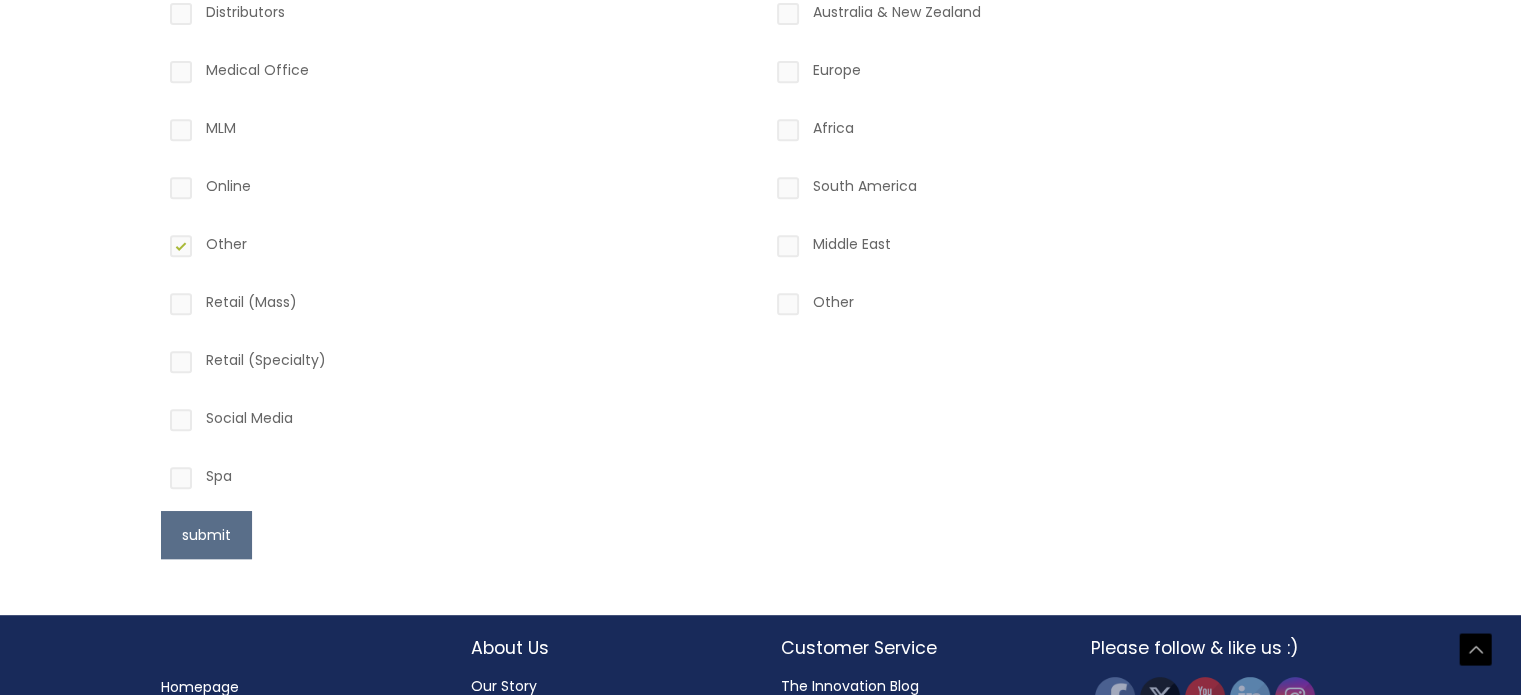 click on "South America" at bounding box center (1064, 190) 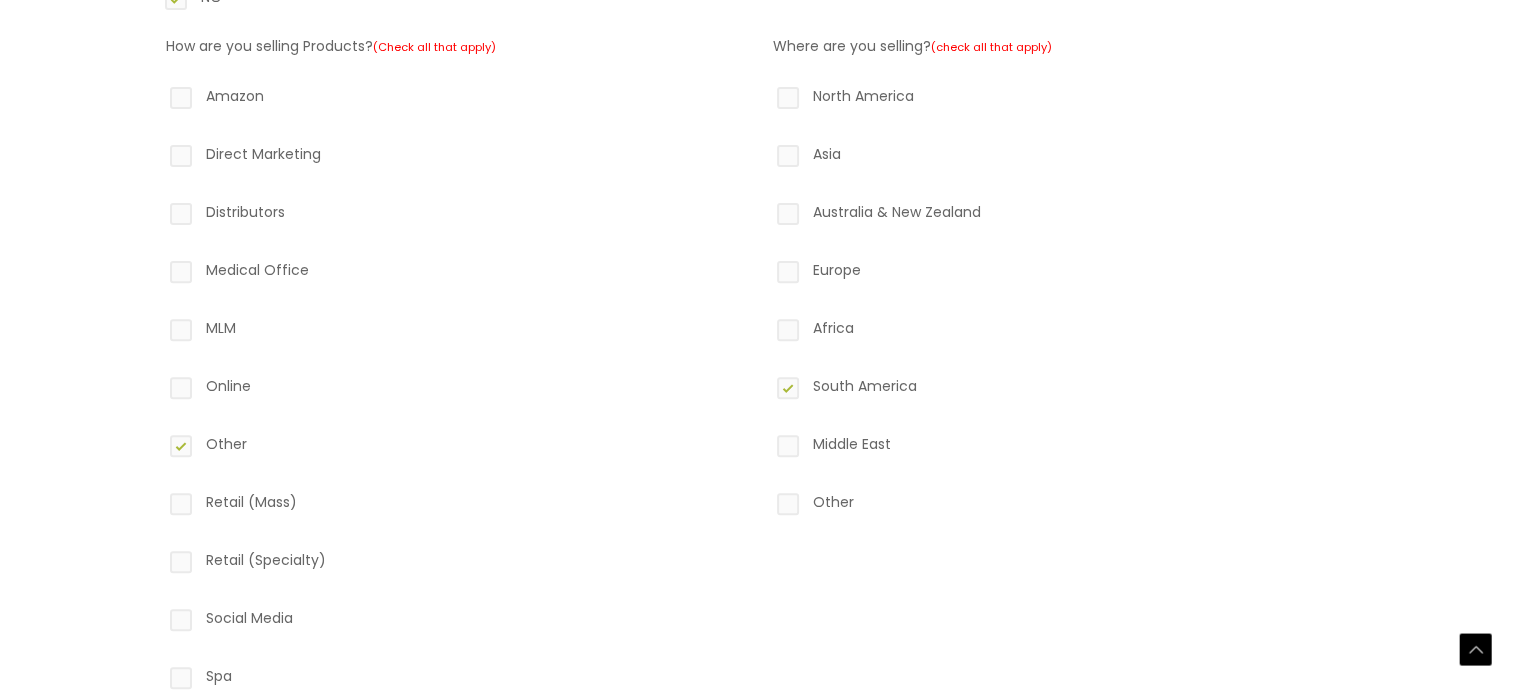 scroll, scrollTop: 784, scrollLeft: 0, axis: vertical 